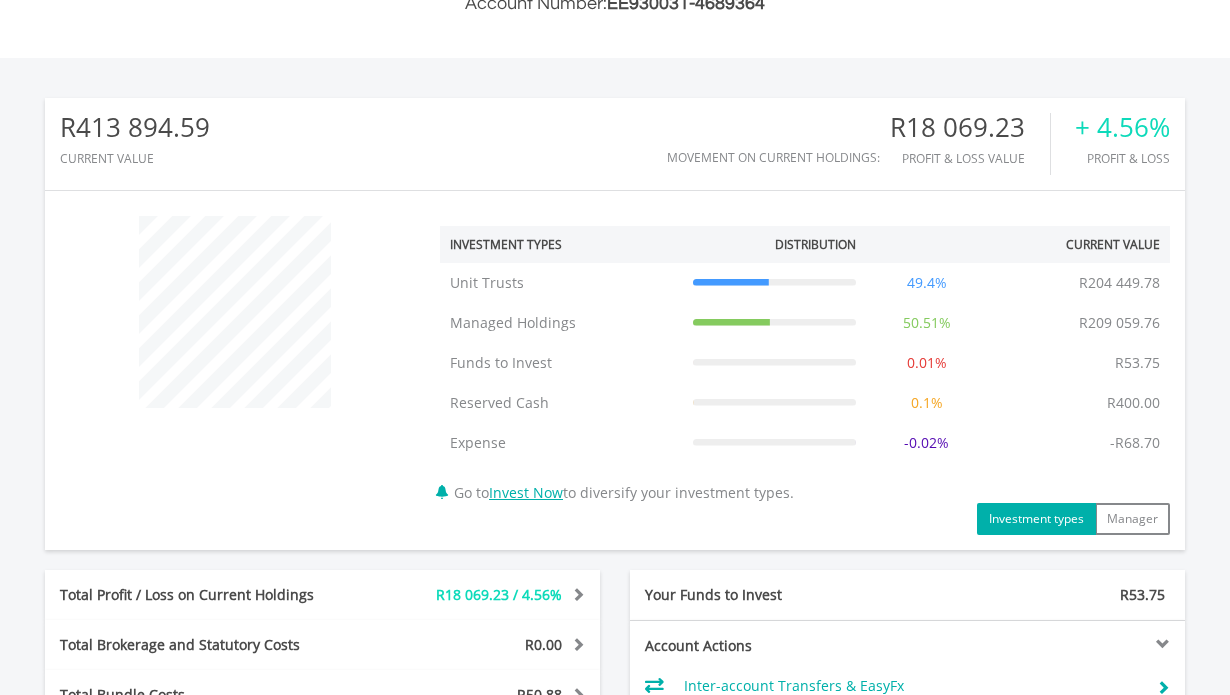 scroll, scrollTop: 743, scrollLeft: 0, axis: vertical 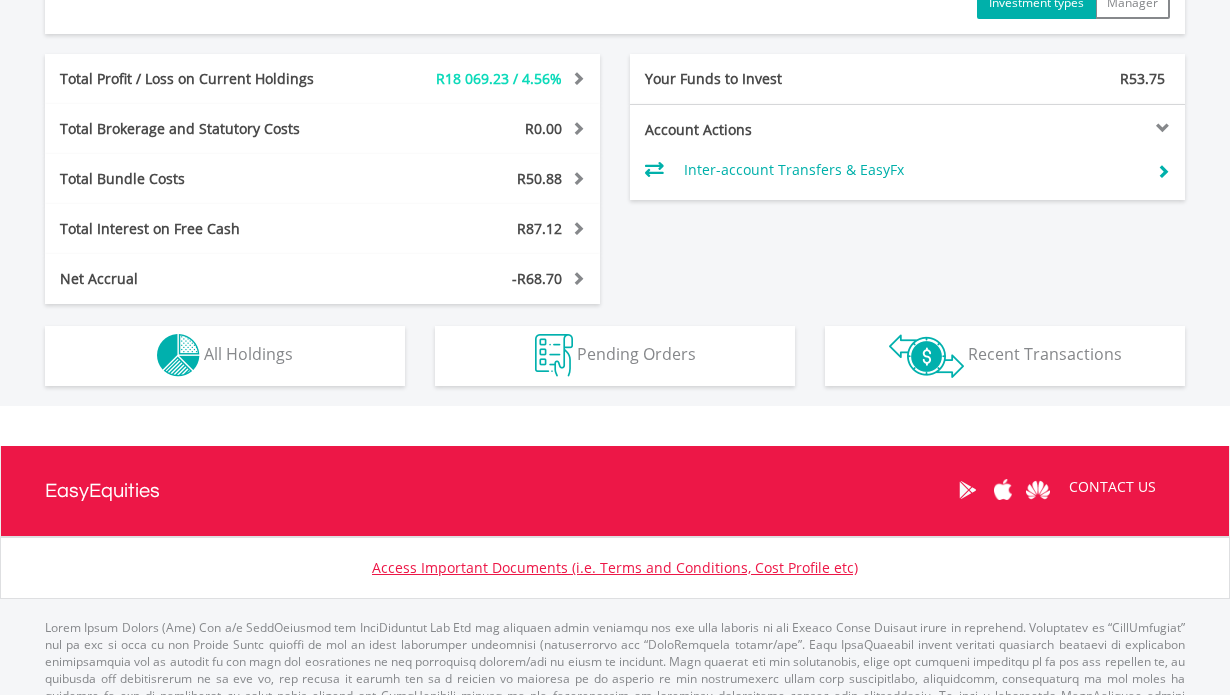 click at bounding box center [554, 355] 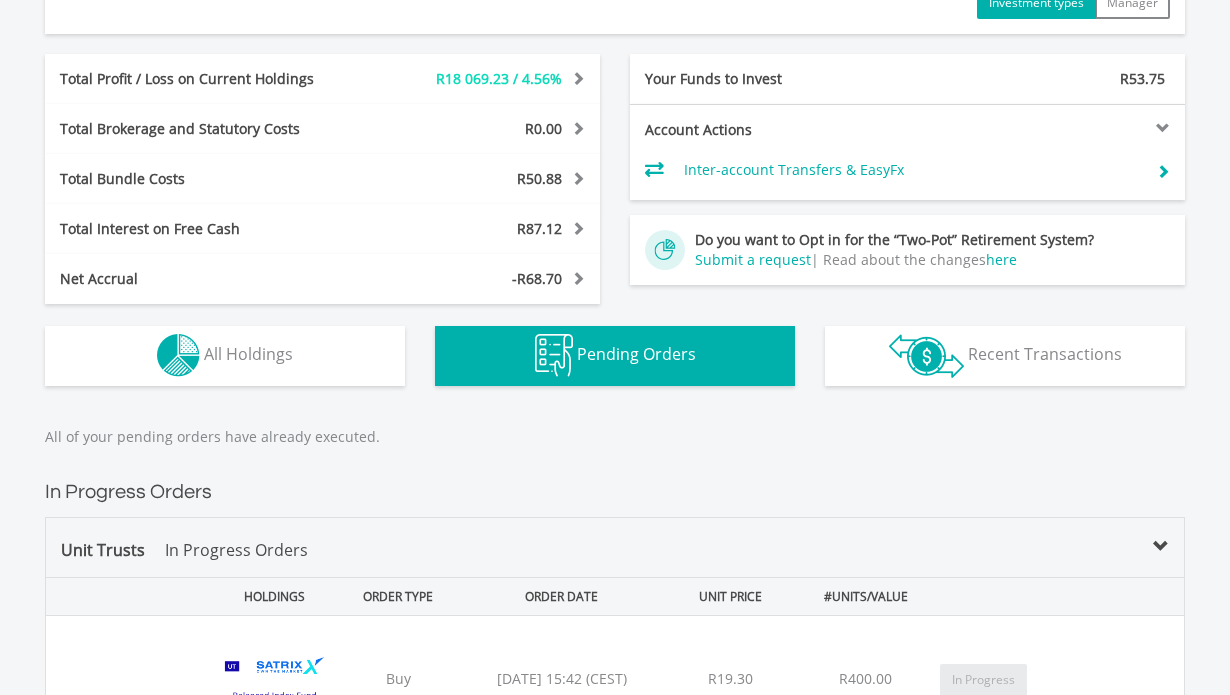 scroll, scrollTop: 1438, scrollLeft: 0, axis: vertical 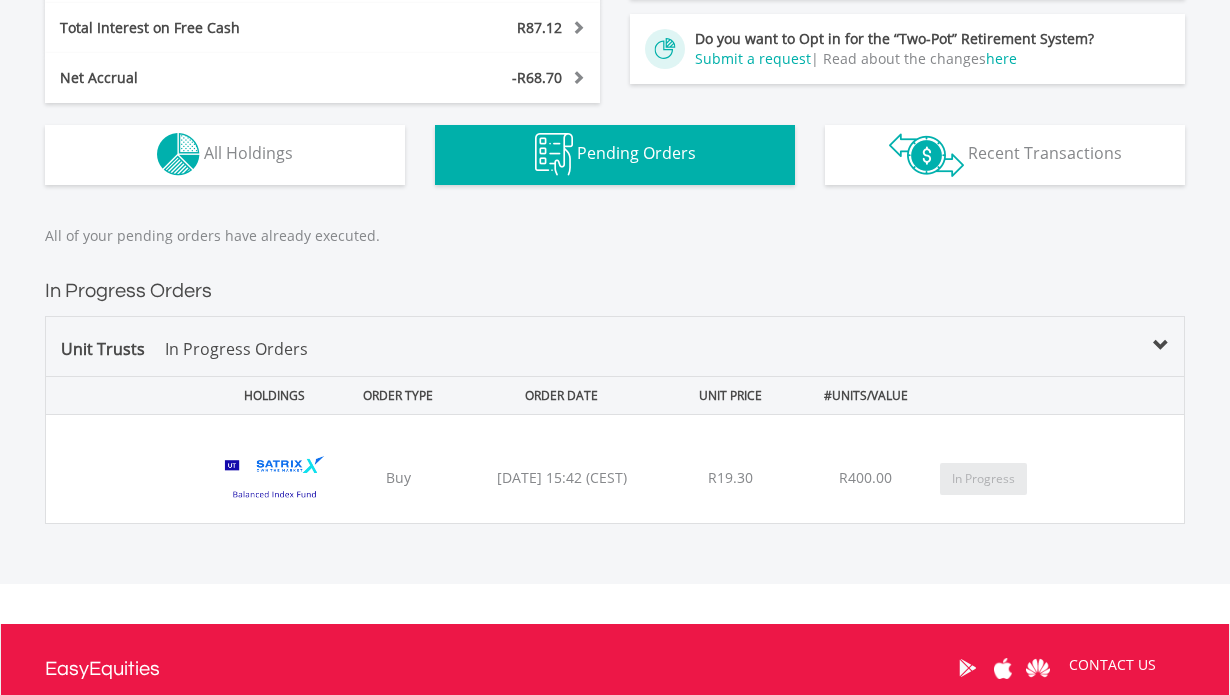 click on "Holdings
All Holdings" at bounding box center [225, 155] 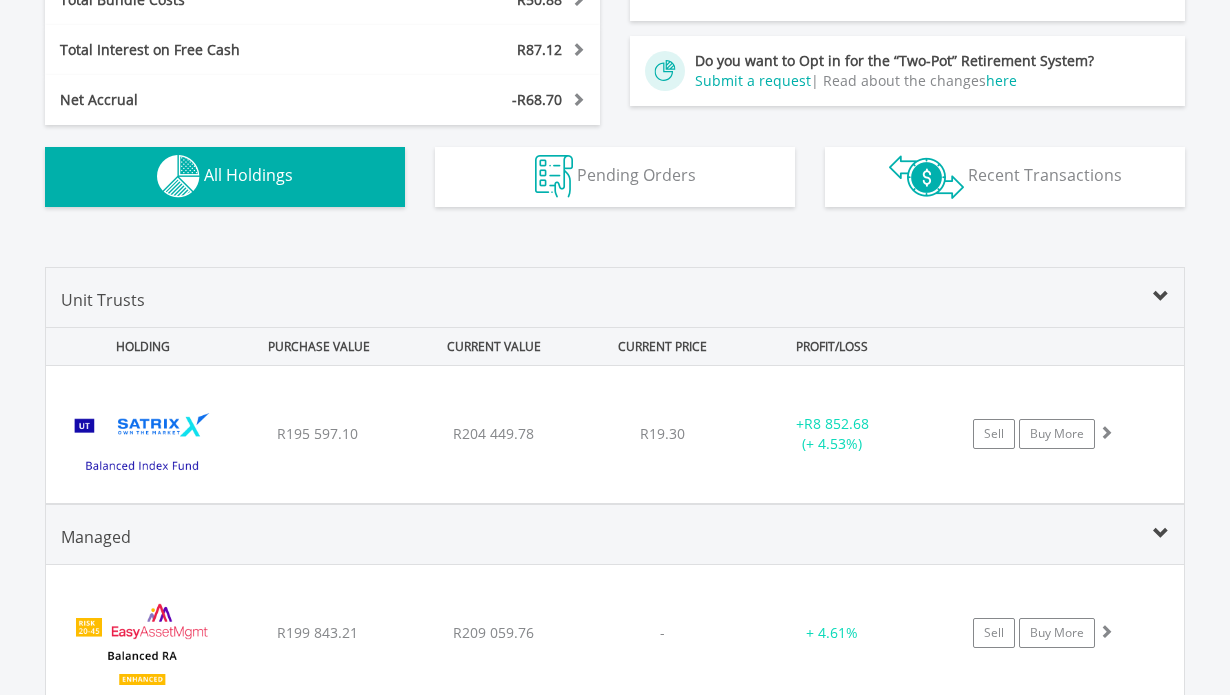 scroll, scrollTop: 1522, scrollLeft: 0, axis: vertical 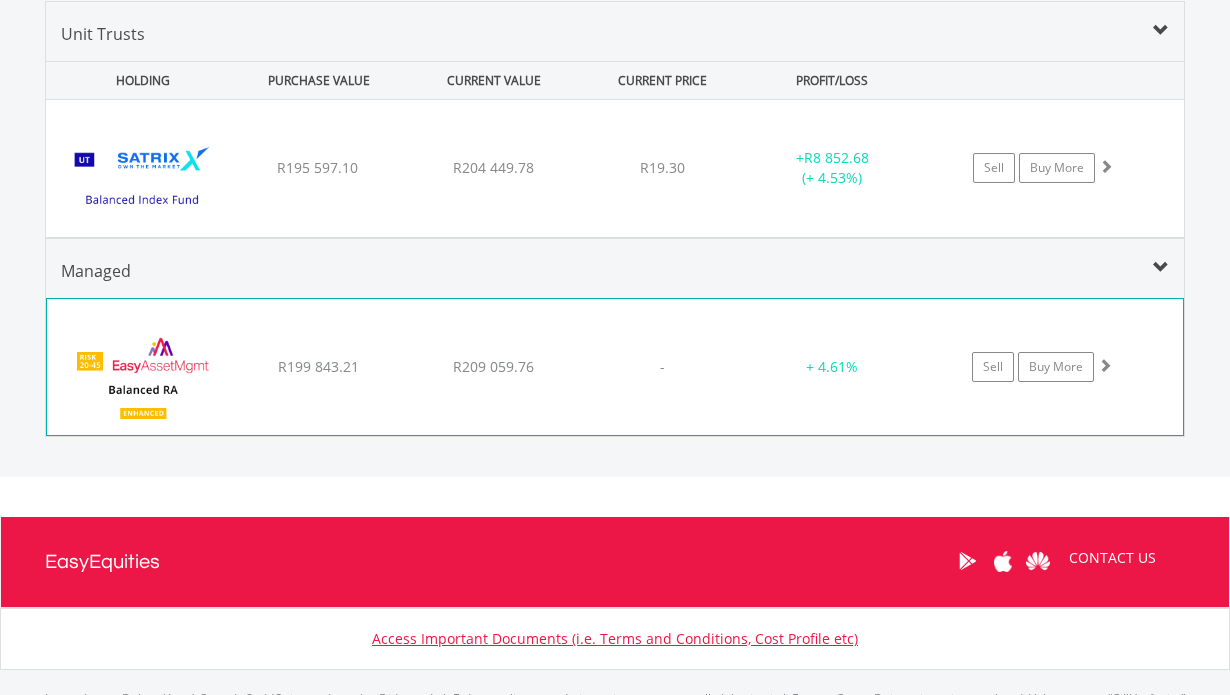 click on "Sell
Buy More" at bounding box center (1052, 367) 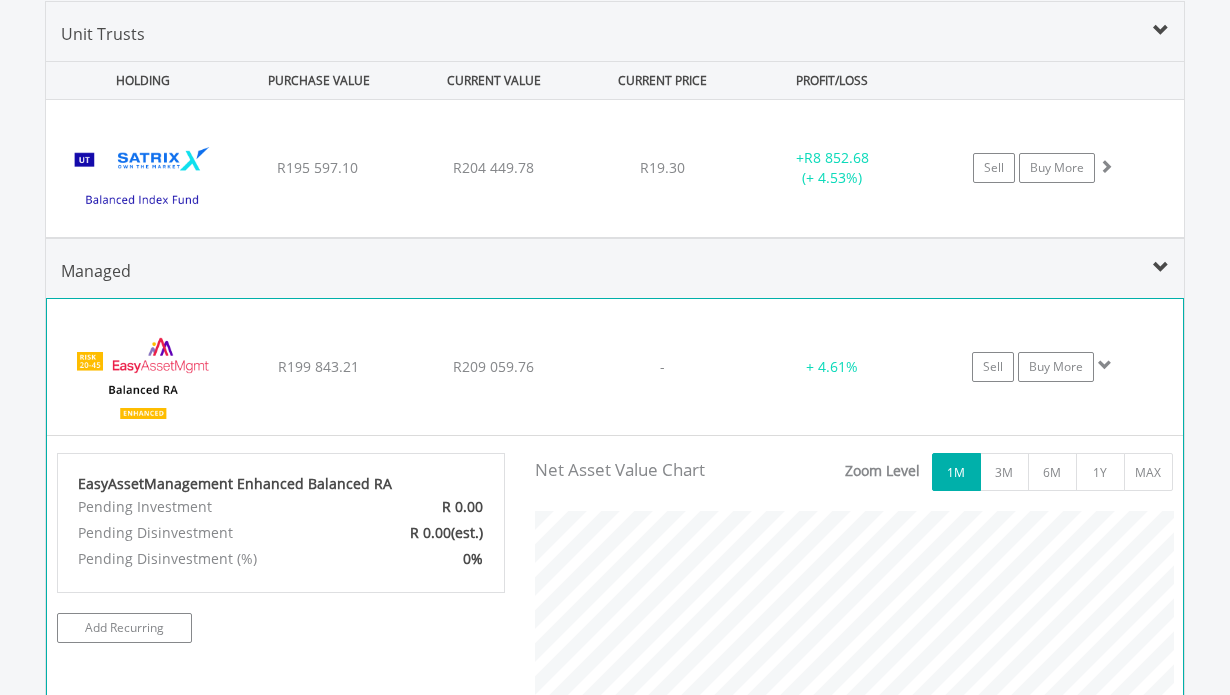 scroll, scrollTop: 999593, scrollLeft: 999331, axis: both 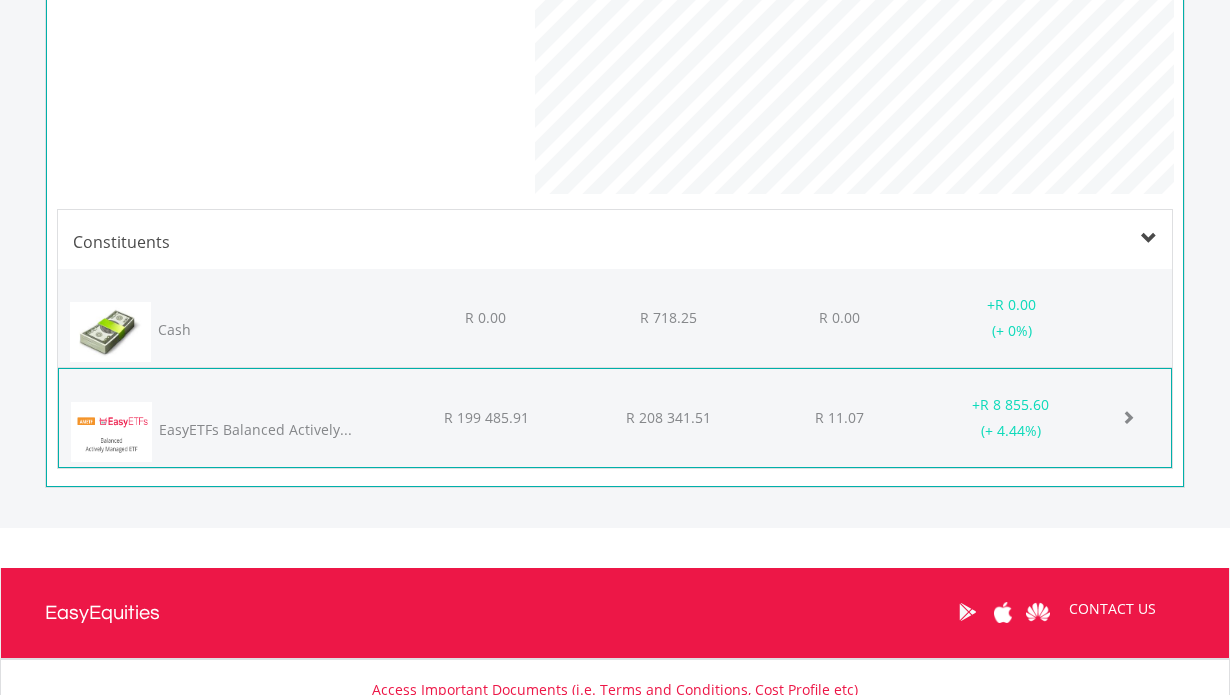click on "﻿
EasyETFs Balanced Actively...
R 199 485.91
R 208 341.51
R 11.07
+  R 8 855.60 (+ 4.44%)" at bounding box center (615, 318) 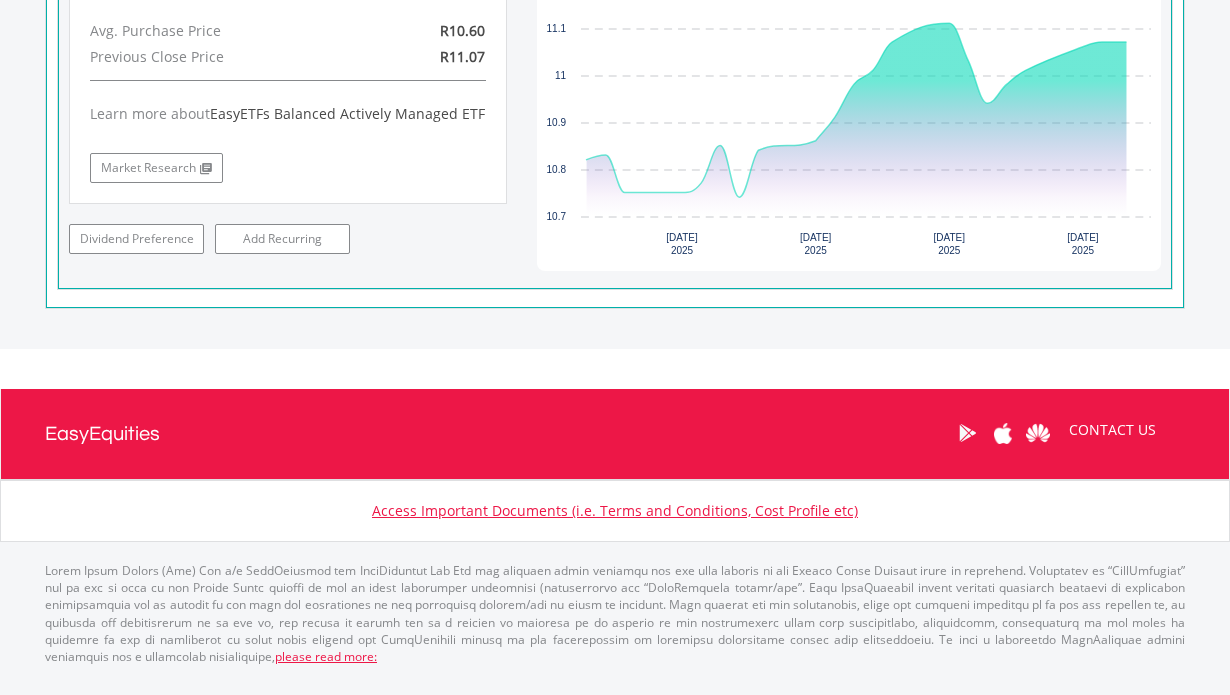 scroll, scrollTop: 2766, scrollLeft: 0, axis: vertical 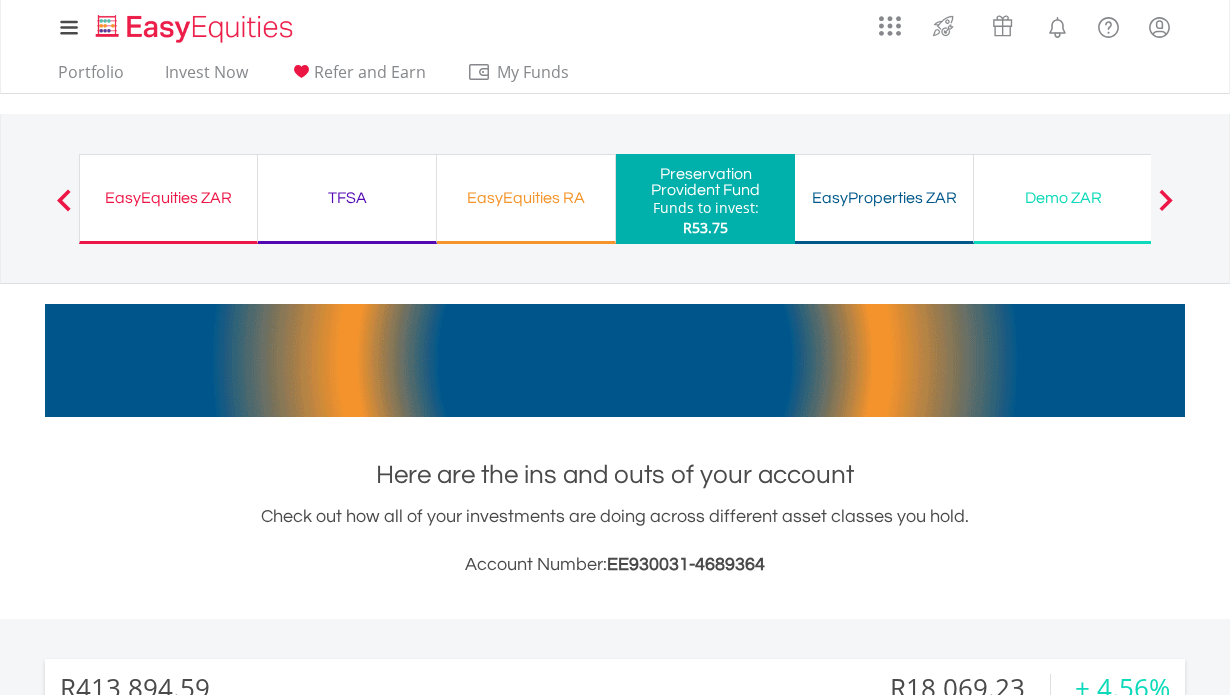 click on "Demo ZAR" at bounding box center [1063, 198] 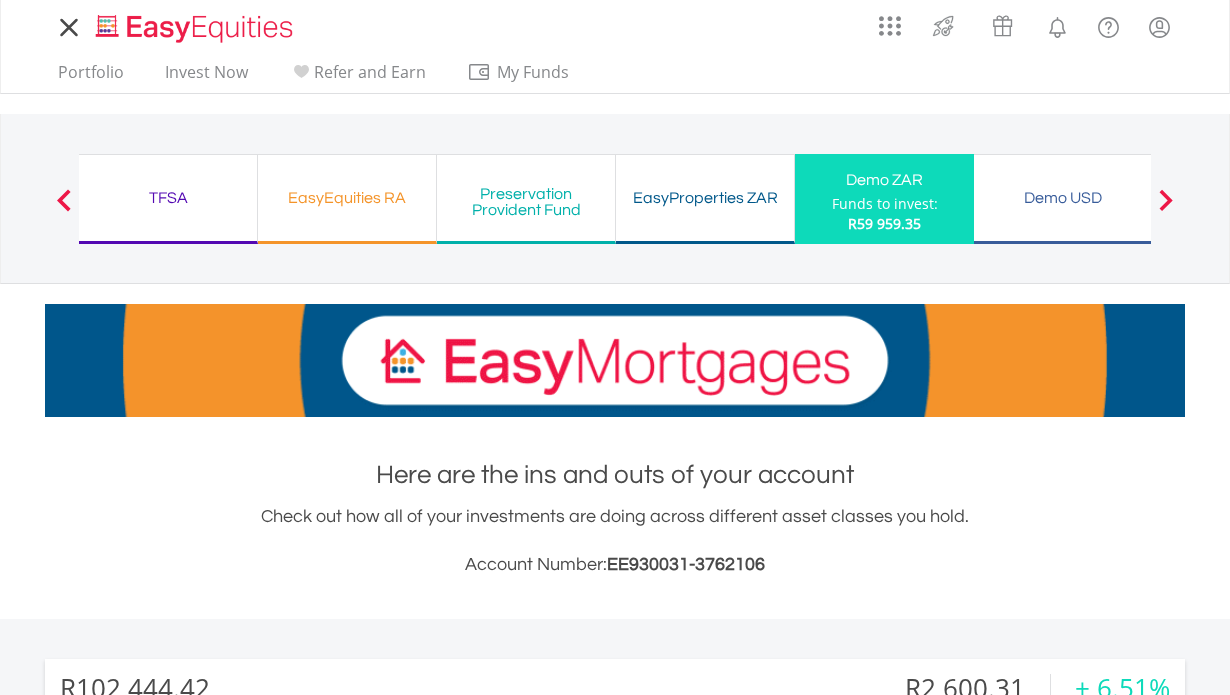 scroll, scrollTop: 0, scrollLeft: 0, axis: both 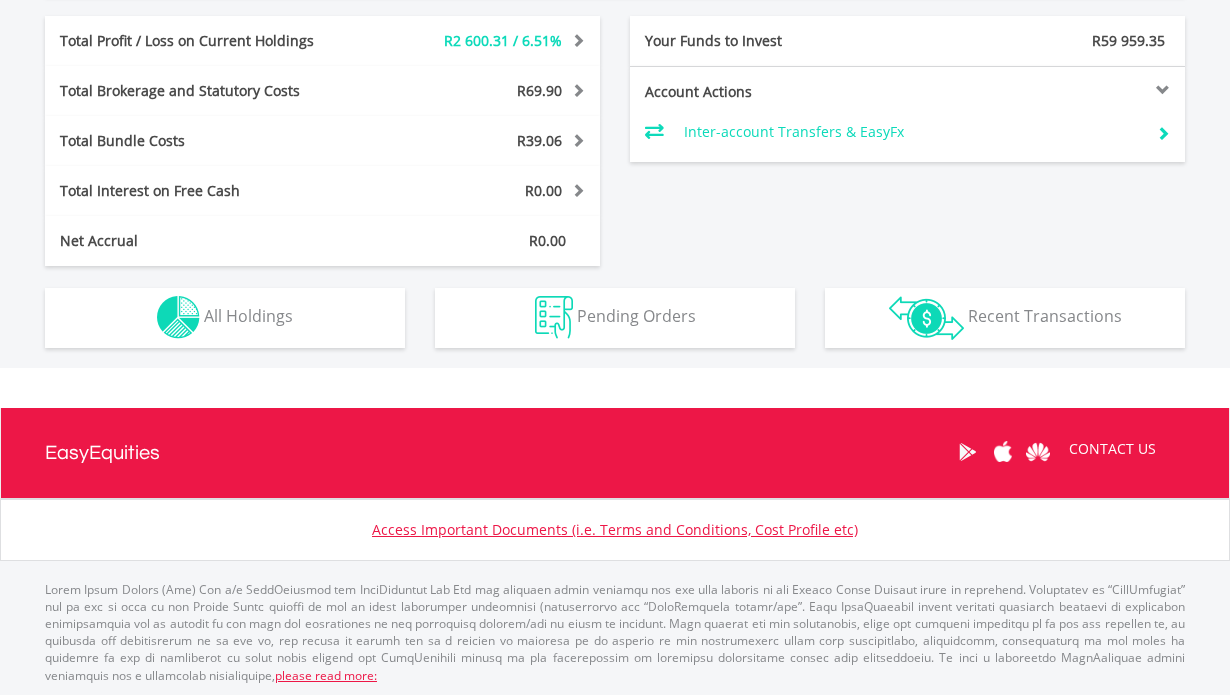 click on "Holdings
All Holdings" at bounding box center (225, 318) 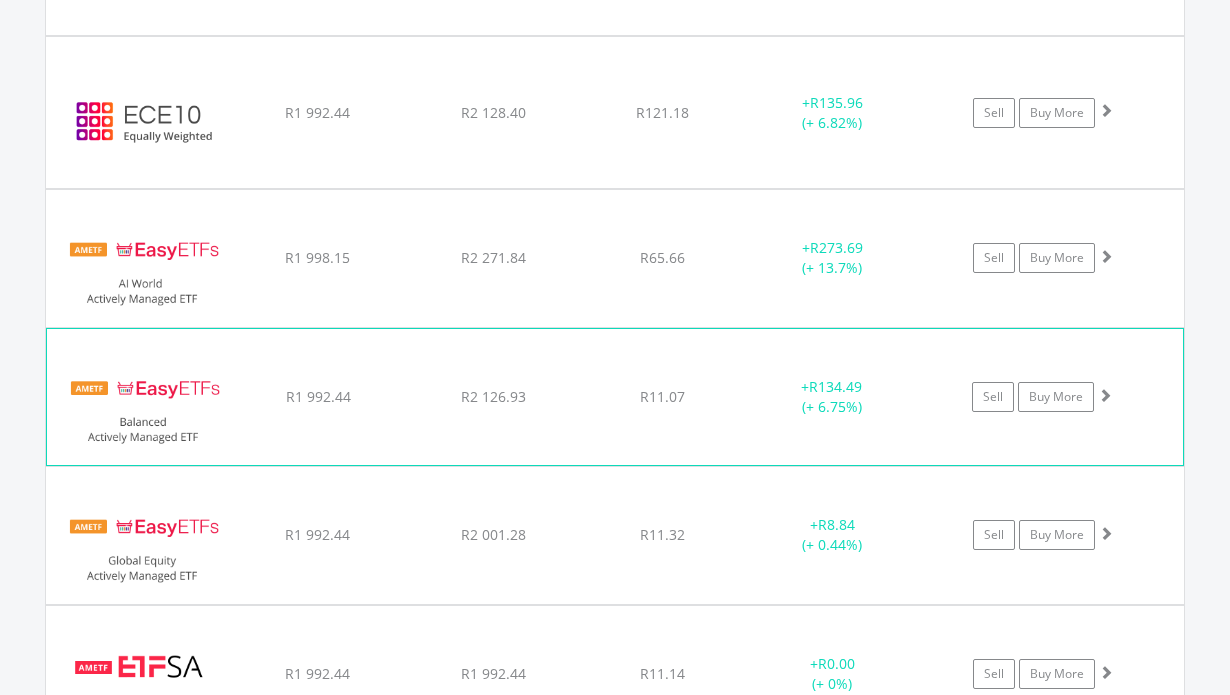 scroll, scrollTop: 2581, scrollLeft: 0, axis: vertical 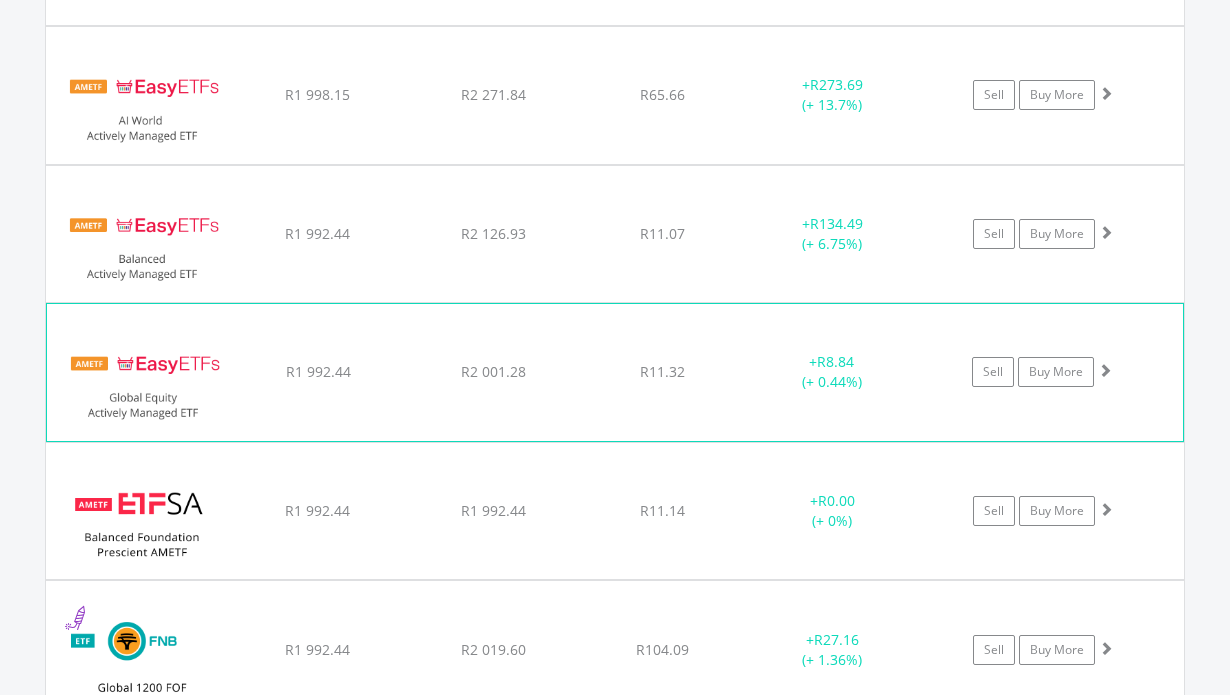 click on "Sell
Buy More" at bounding box center (1053, -924) 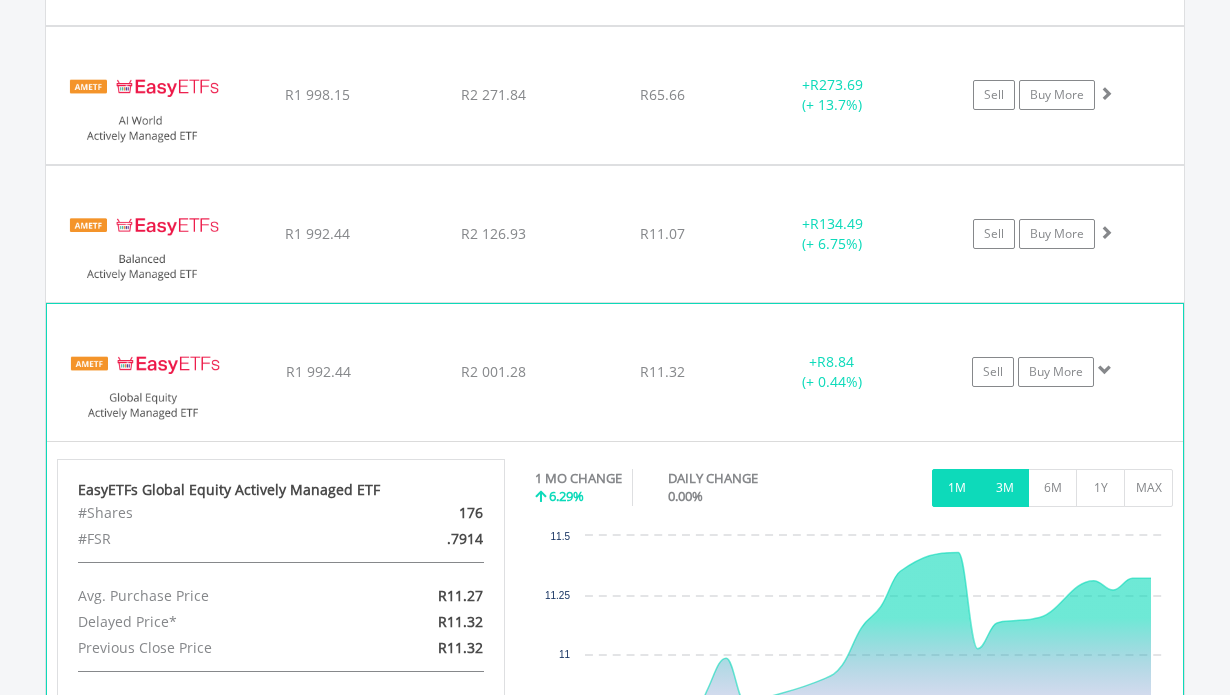 click on "3M" at bounding box center (1004, 488) 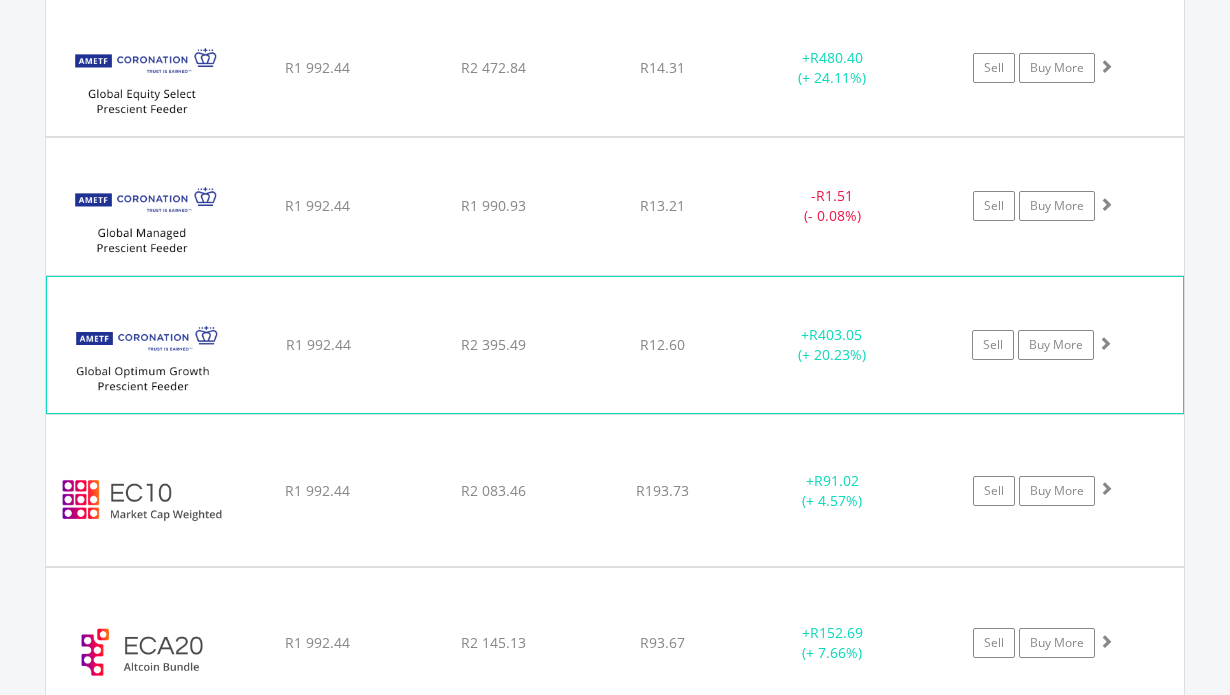 scroll, scrollTop: 1739, scrollLeft: 0, axis: vertical 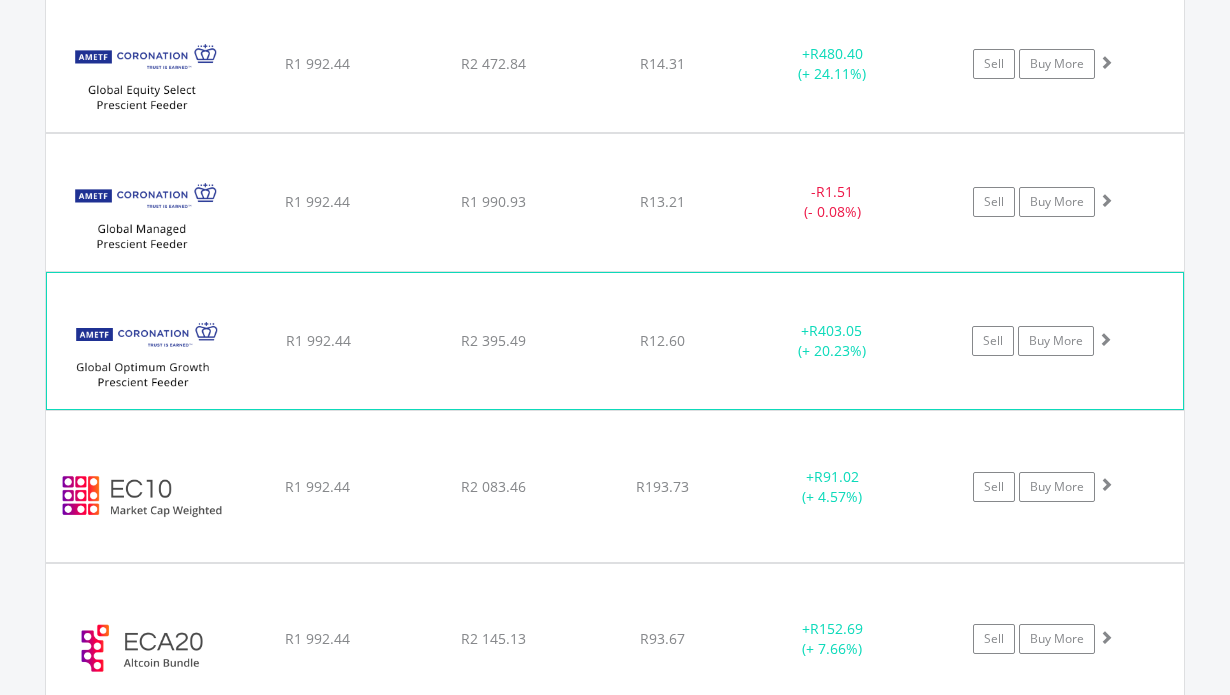 click on "﻿
Coronation Global Optimum Growth Prescient Feeder AMETF
R1 992.44
R2 395.49
R12.60
+  R403.05 (+ 20.23%)
Sell
Buy More" at bounding box center [615, -82] 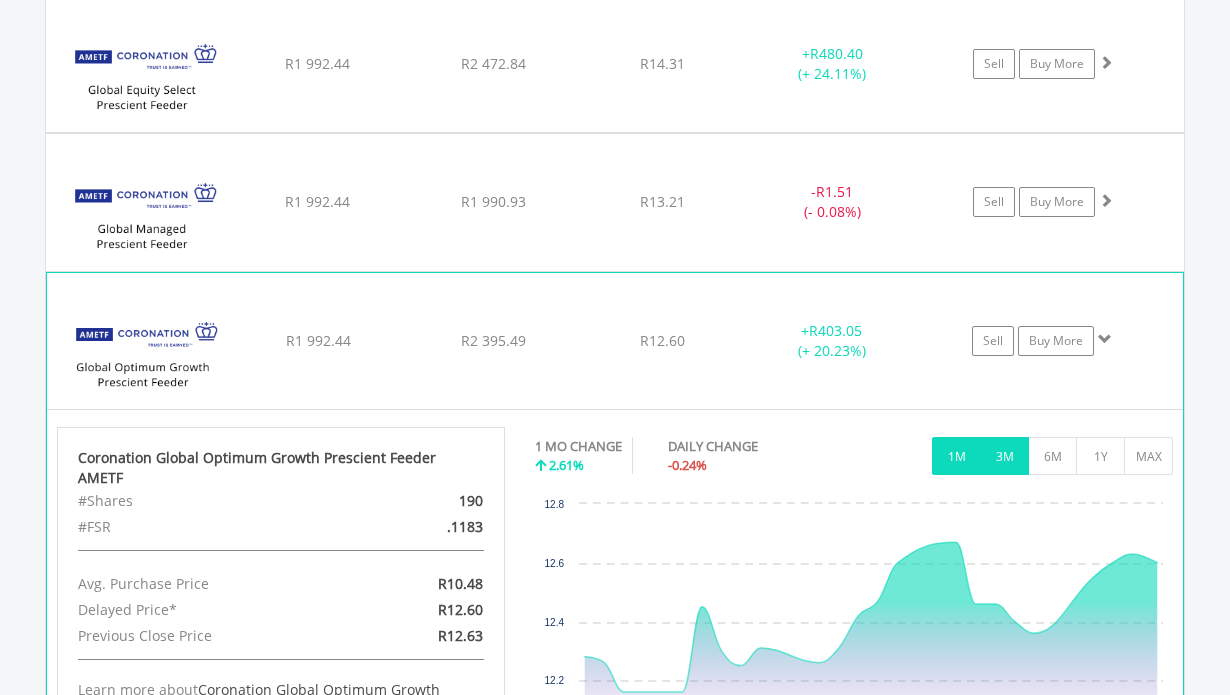 click on "3M" at bounding box center (1004, 456) 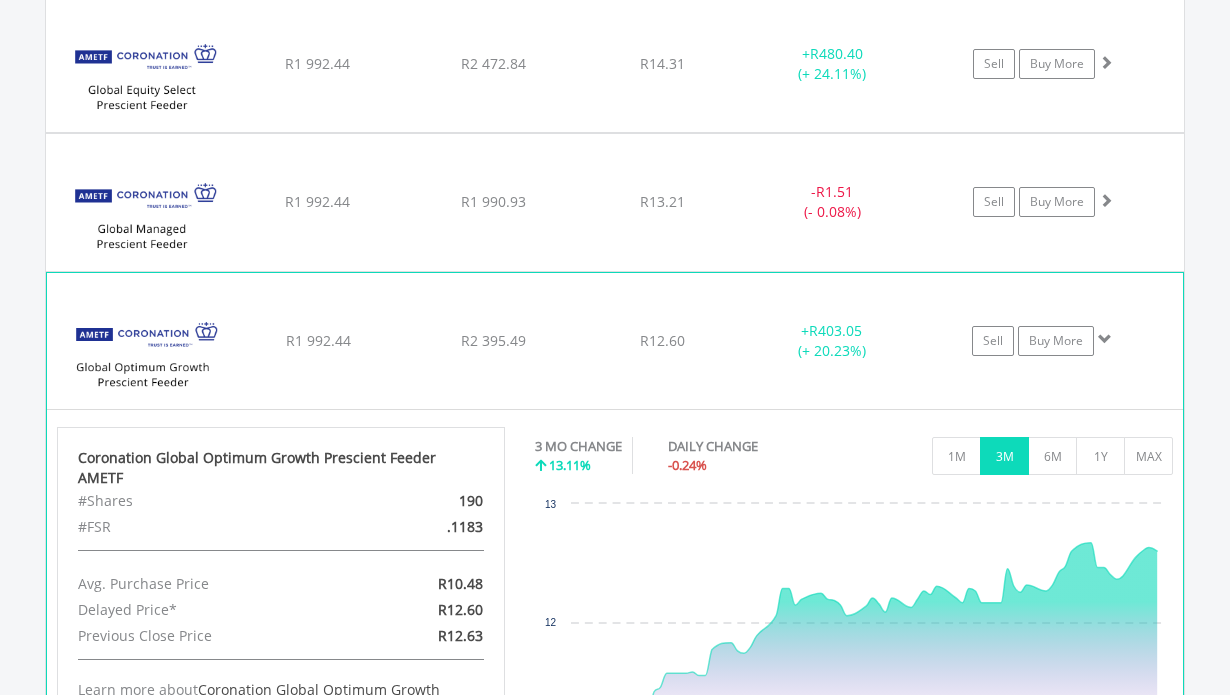 click on "Sell
Buy More" at bounding box center (1053, -82) 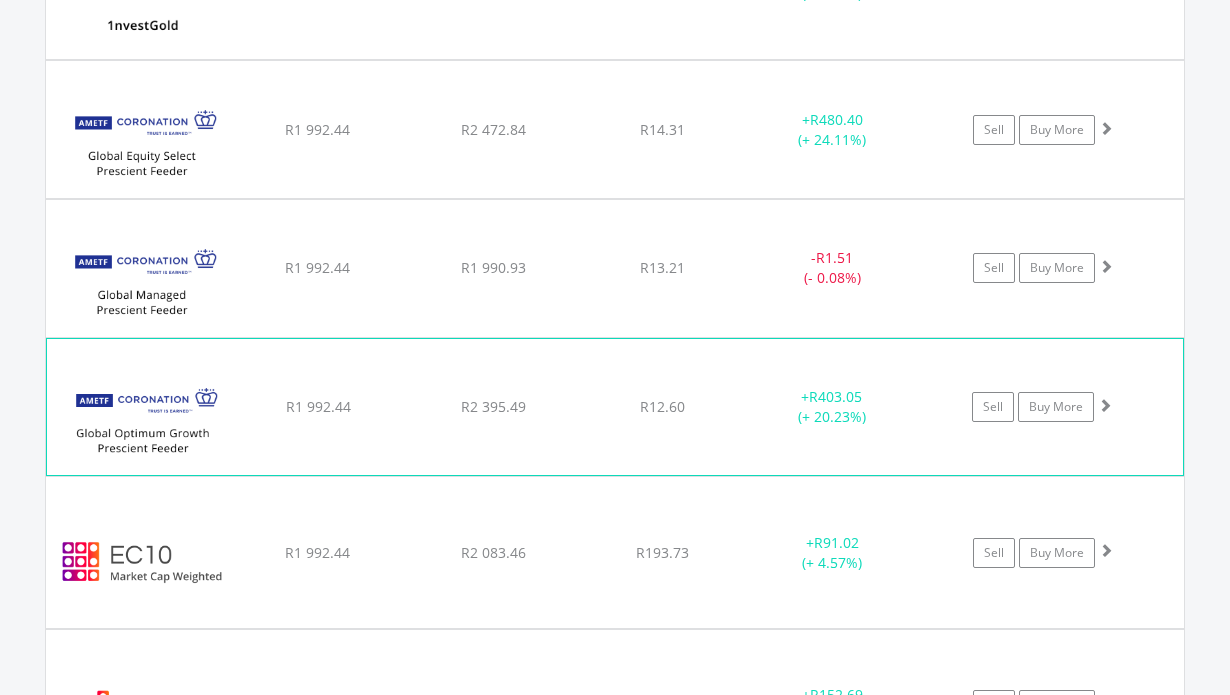scroll, scrollTop: 1637, scrollLeft: 0, axis: vertical 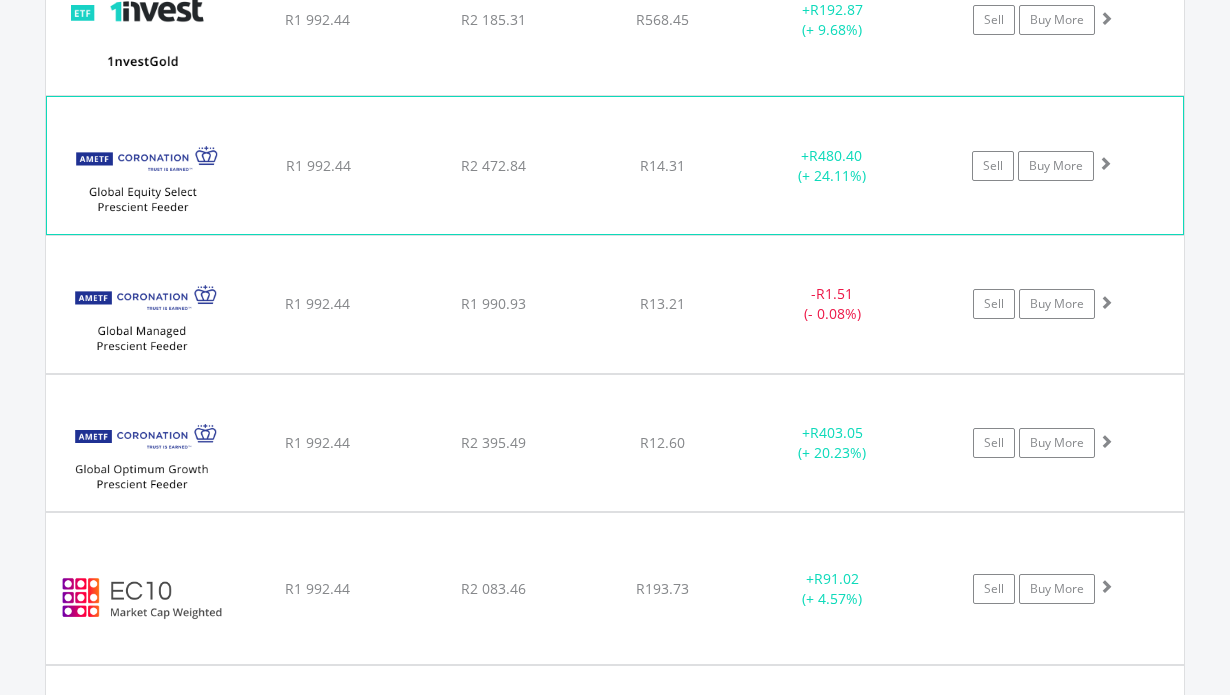 click on "﻿
Coronation Global Equity Select Prescient Feeder AMETF
R1 992.44
R2 472.84
R14.31
+  R480.40 (+ 24.11%)
Sell
Buy More" at bounding box center (615, 20) 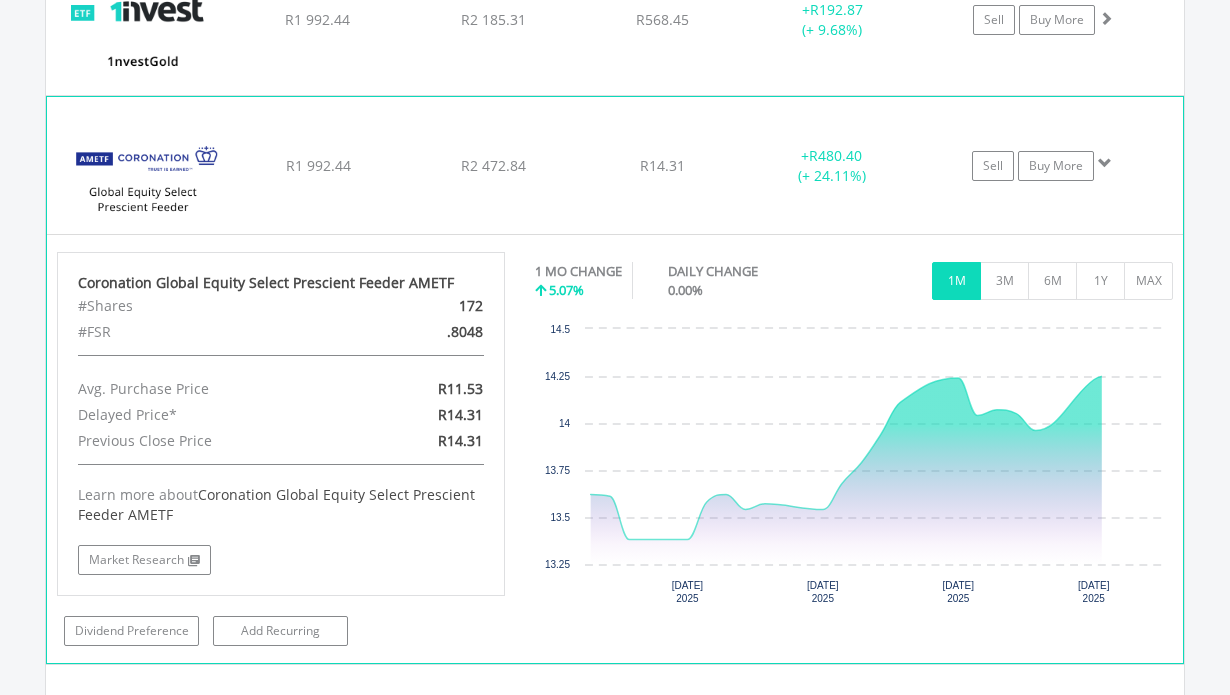 click on "1M
3M
6M
1Y
MAX" at bounding box center [854, 257] 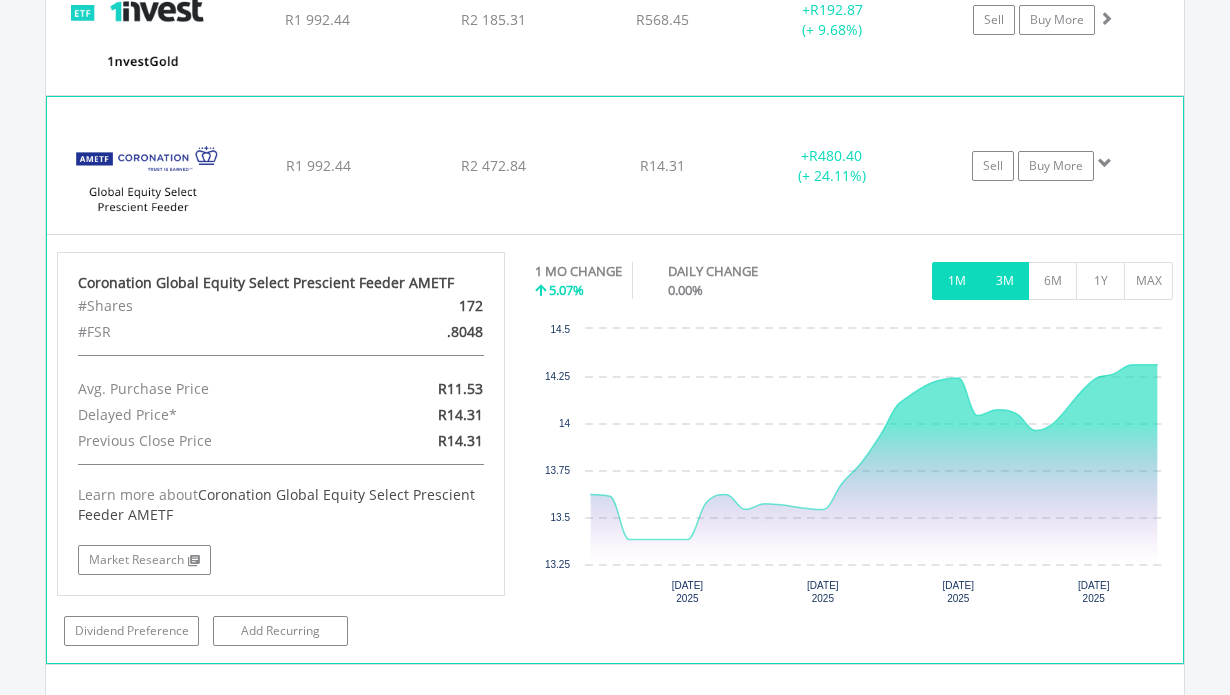 click on "3M" at bounding box center [1004, 281] 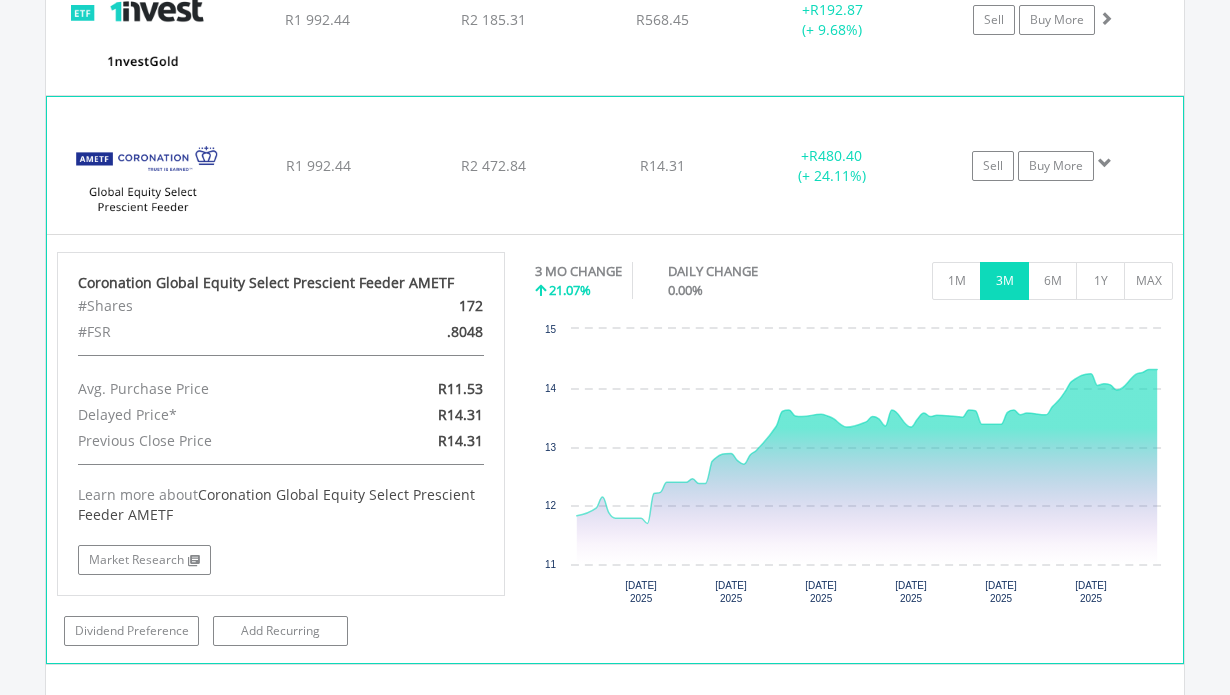click on "﻿
Coronation Global Equity Select Prescient Feeder AMETF
R1 992.44
R2 472.84
R14.31
+  R480.40 (+ 24.11%)
Sell
Buy More" at bounding box center (615, 20) 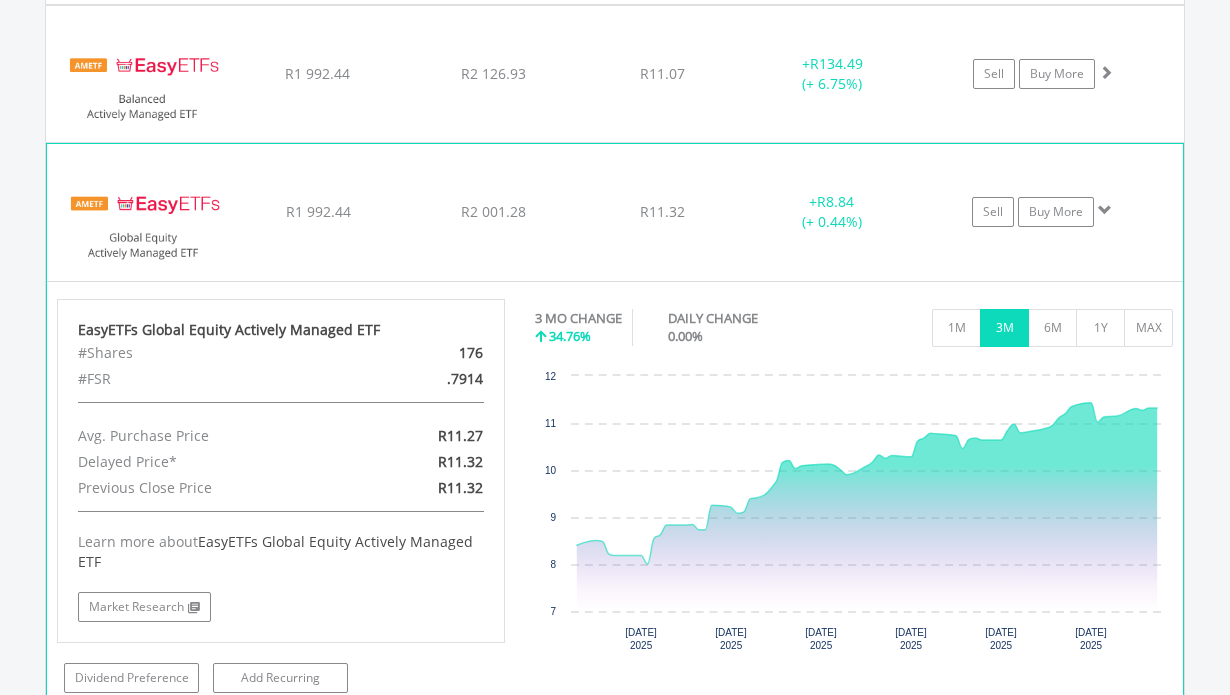 scroll, scrollTop: 2744, scrollLeft: 0, axis: vertical 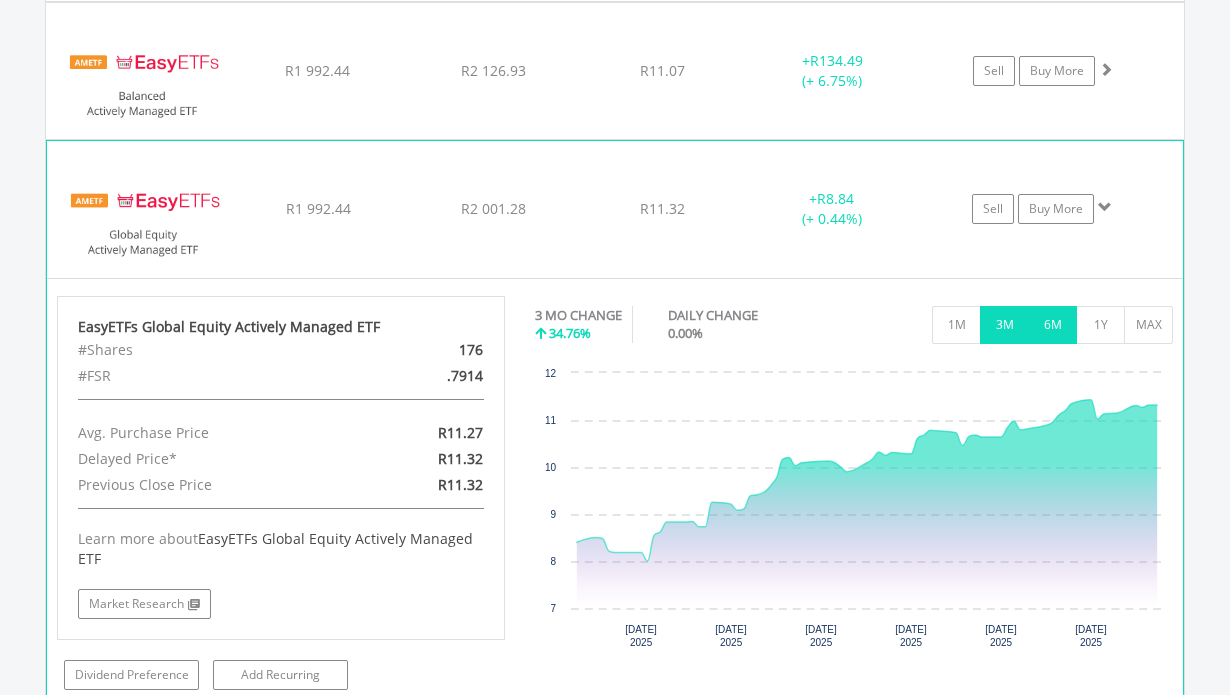click on "6M" at bounding box center [1052, 325] 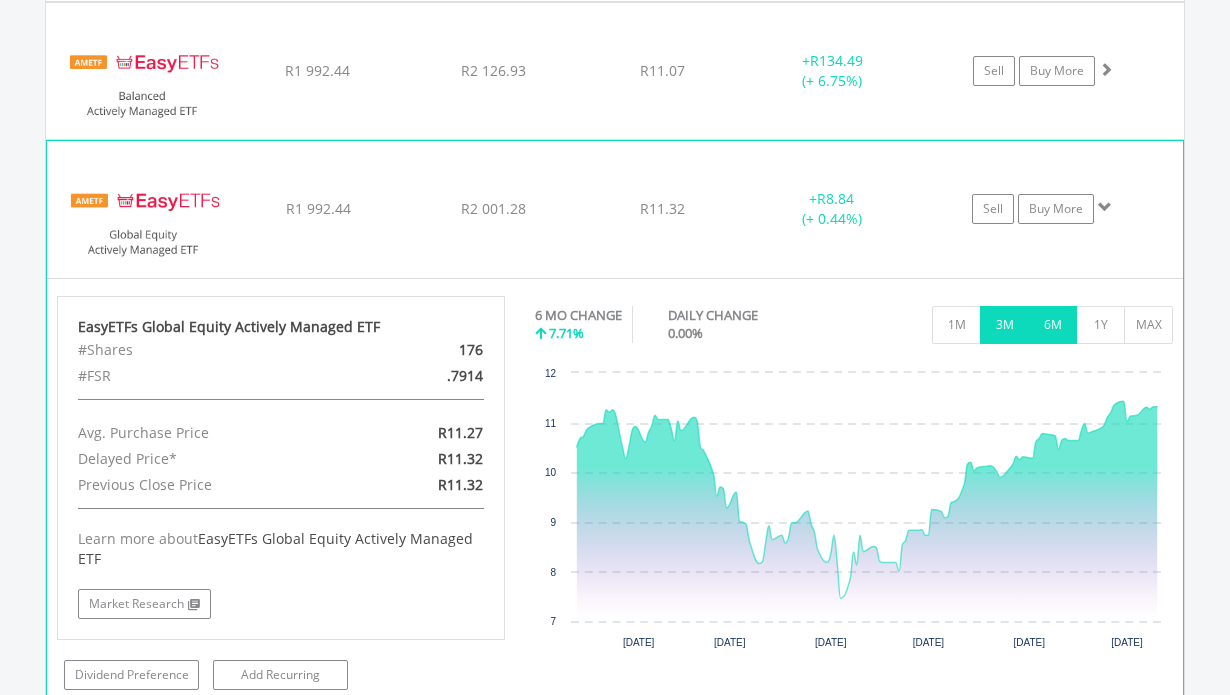 click on "3M" at bounding box center (1004, 325) 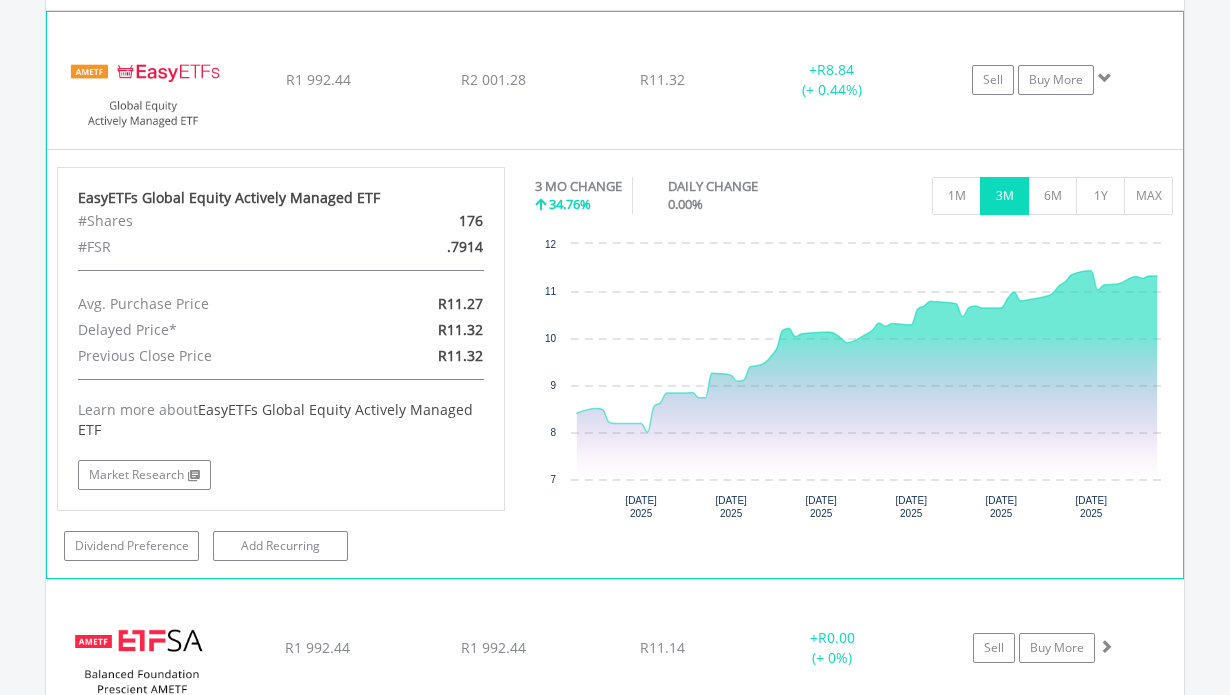 scroll, scrollTop: 2904, scrollLeft: 0, axis: vertical 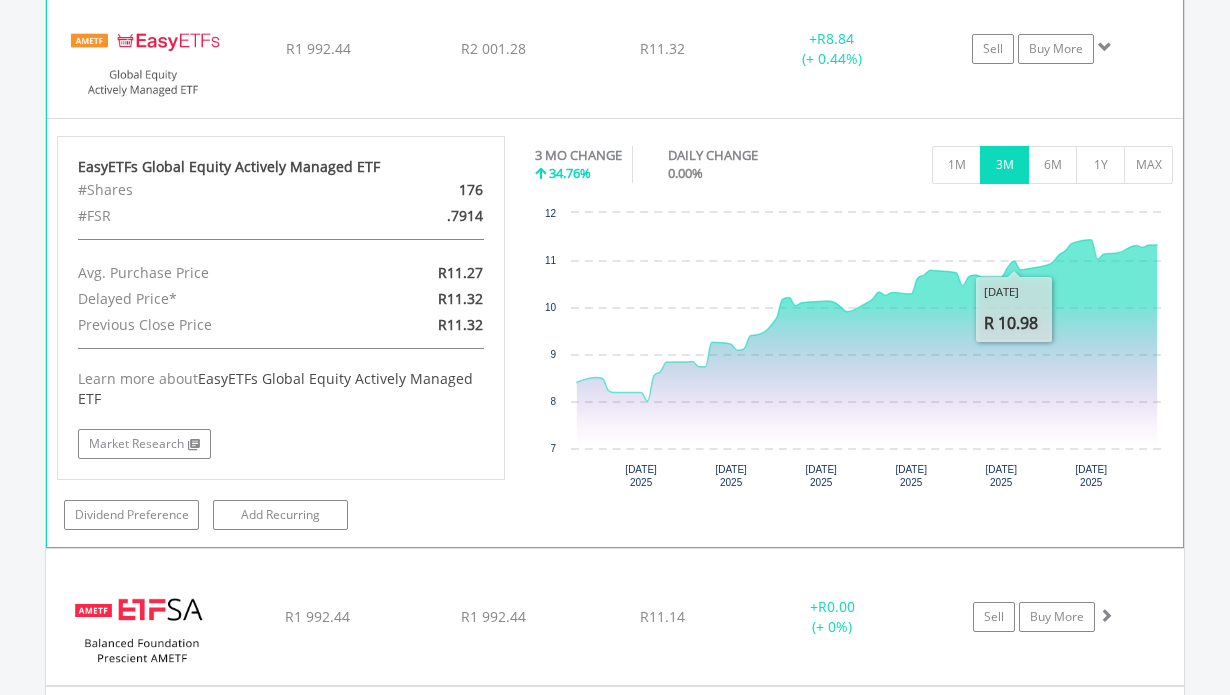 click on "﻿
EasyETFs Global Equity Actively Managed ETF
R1 992.44
R2 001.28
R11.32
+  R8.84 (+ 0.44%)
Sell
Buy More" at bounding box center [615, -1247] 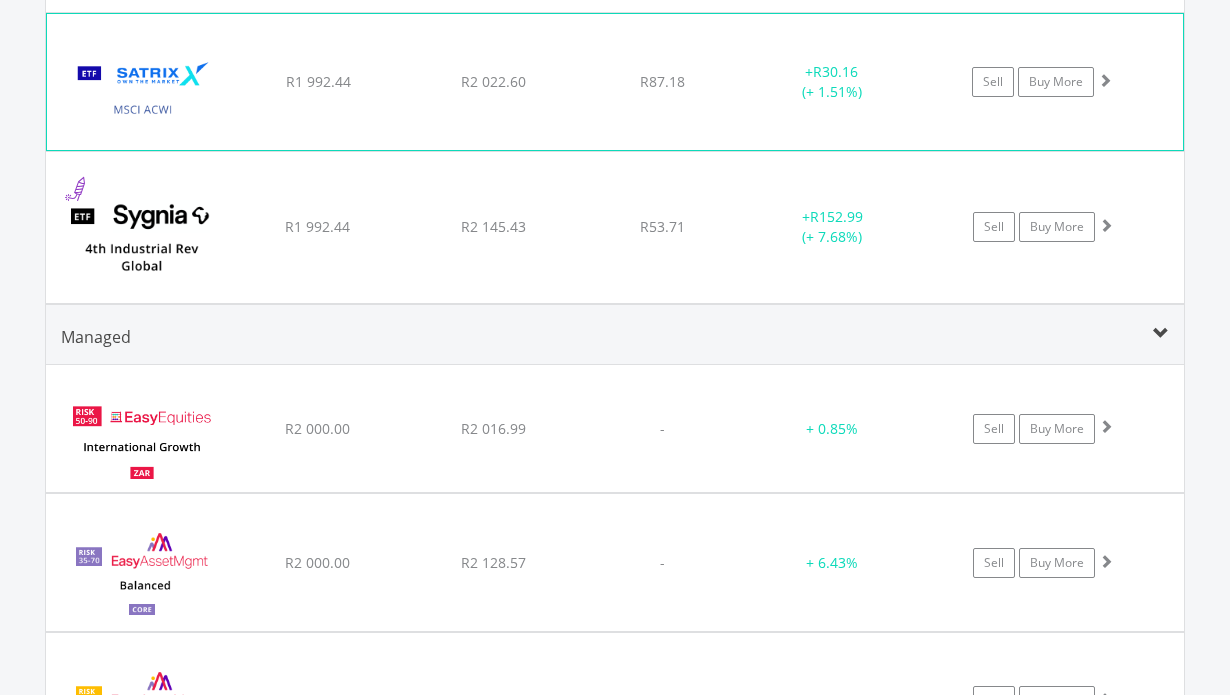 scroll, scrollTop: 3743, scrollLeft: 0, axis: vertical 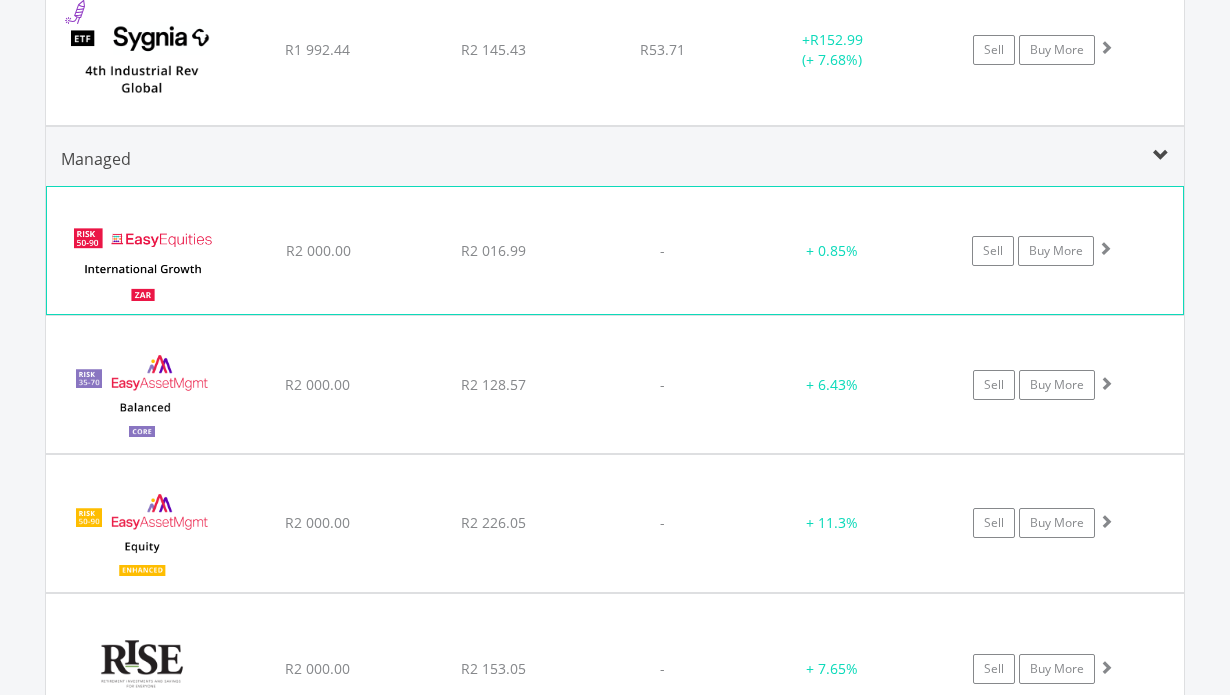 click on "﻿
EasyEquities International Growth Portfolio
R2 000.00
R2 016.99
-
+ 0.85%
Sell
Buy More" at bounding box center (615, 251) 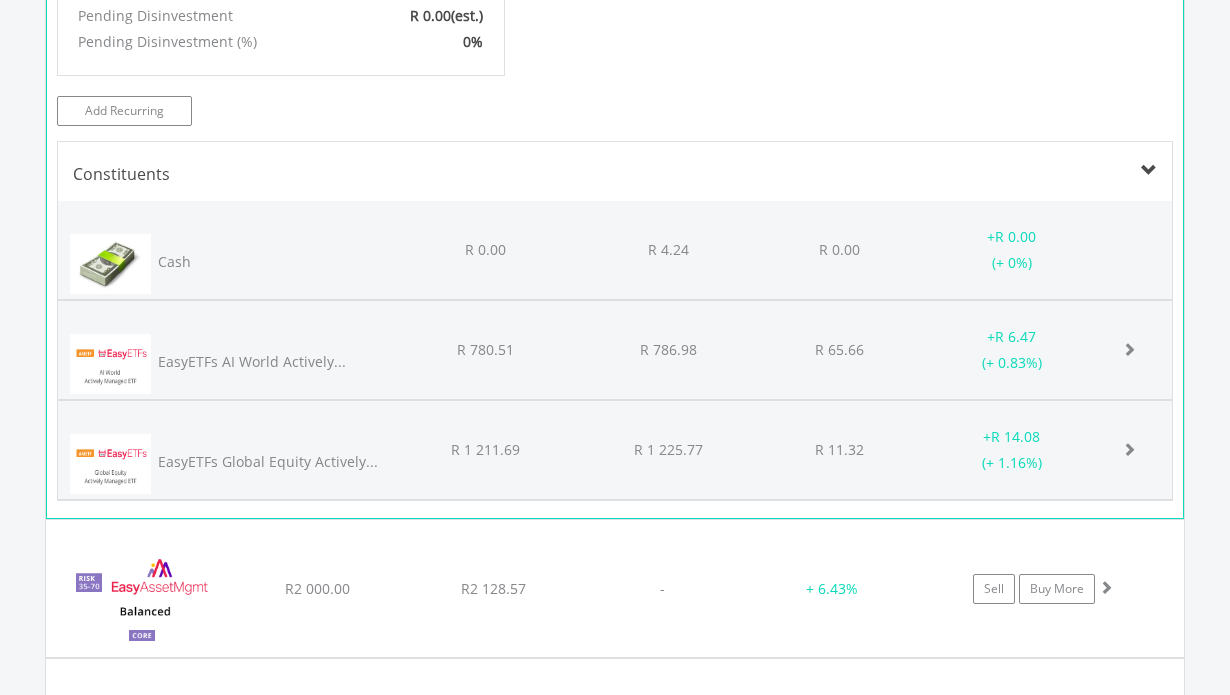 scroll, scrollTop: 4140, scrollLeft: 0, axis: vertical 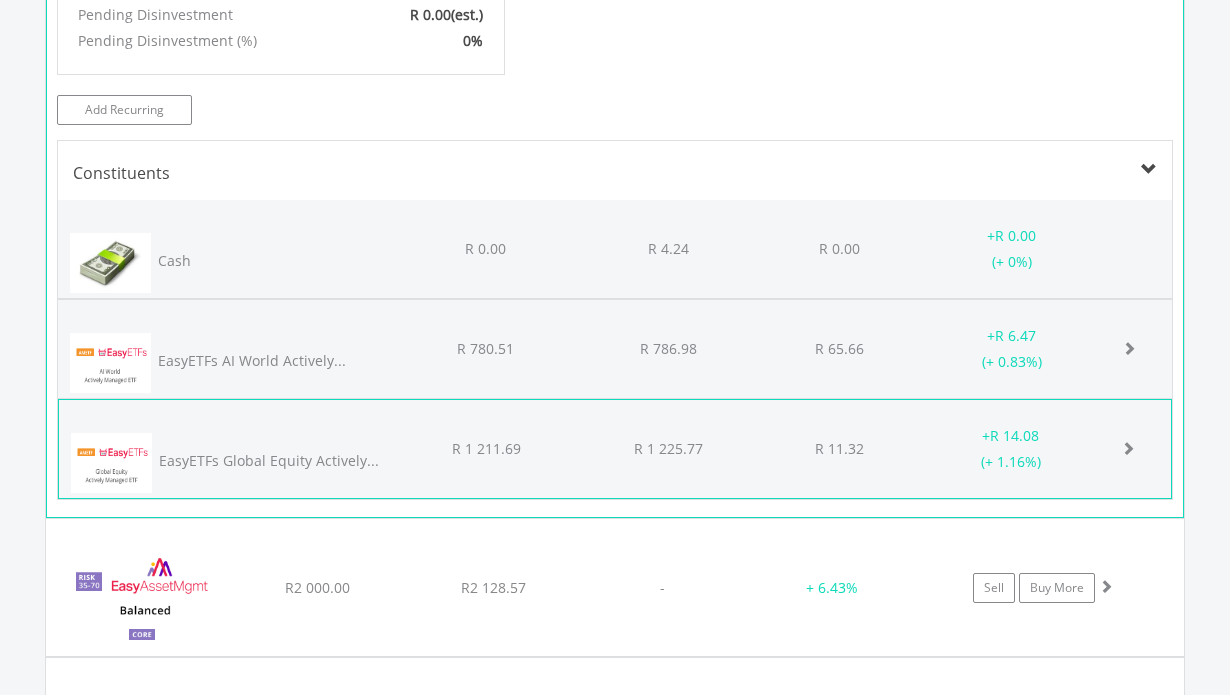 click at bounding box center (1138, 249) 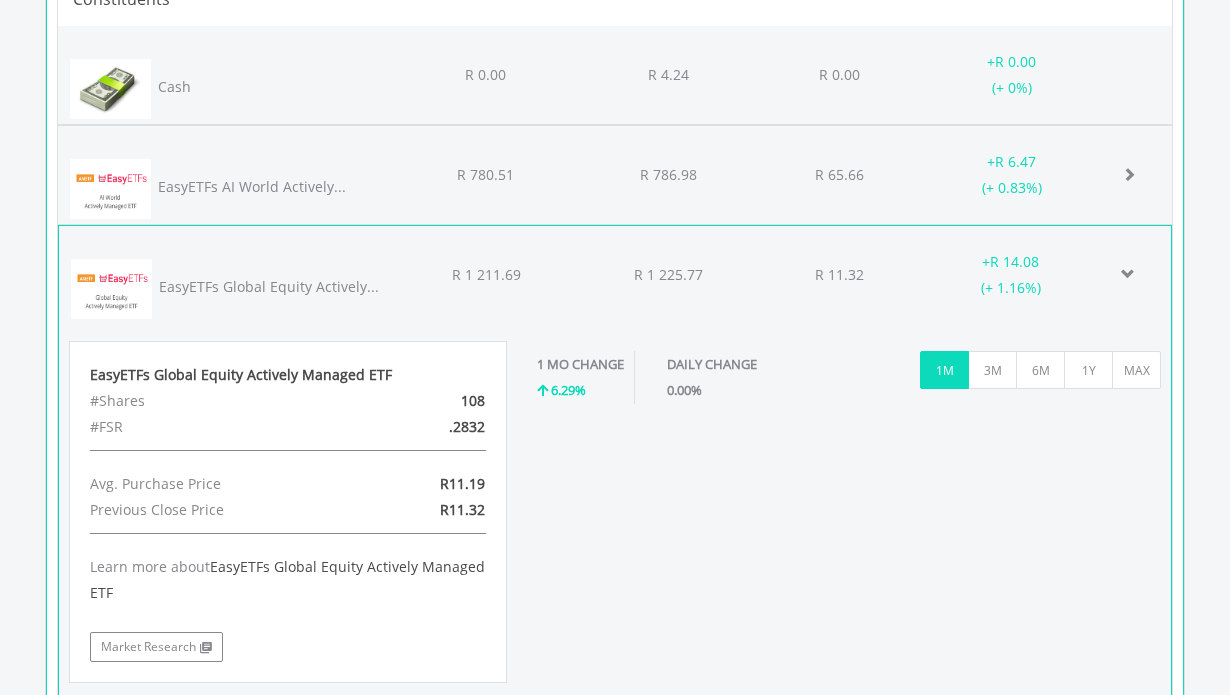 scroll, scrollTop: 4319, scrollLeft: 0, axis: vertical 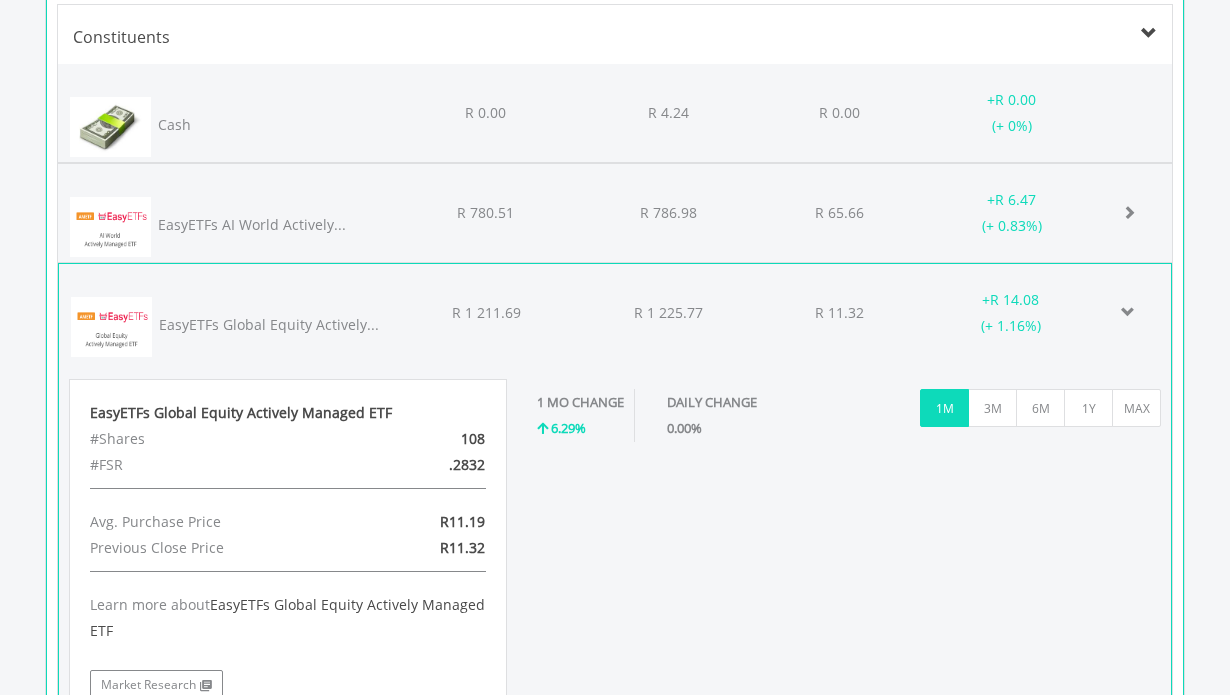 click on "﻿
EasyETFs Global Equity Actively...
R 1 211.69
R 1 225.77
R 11.32
+  R 14.08 (+ 1.16%)" at bounding box center (615, 113) 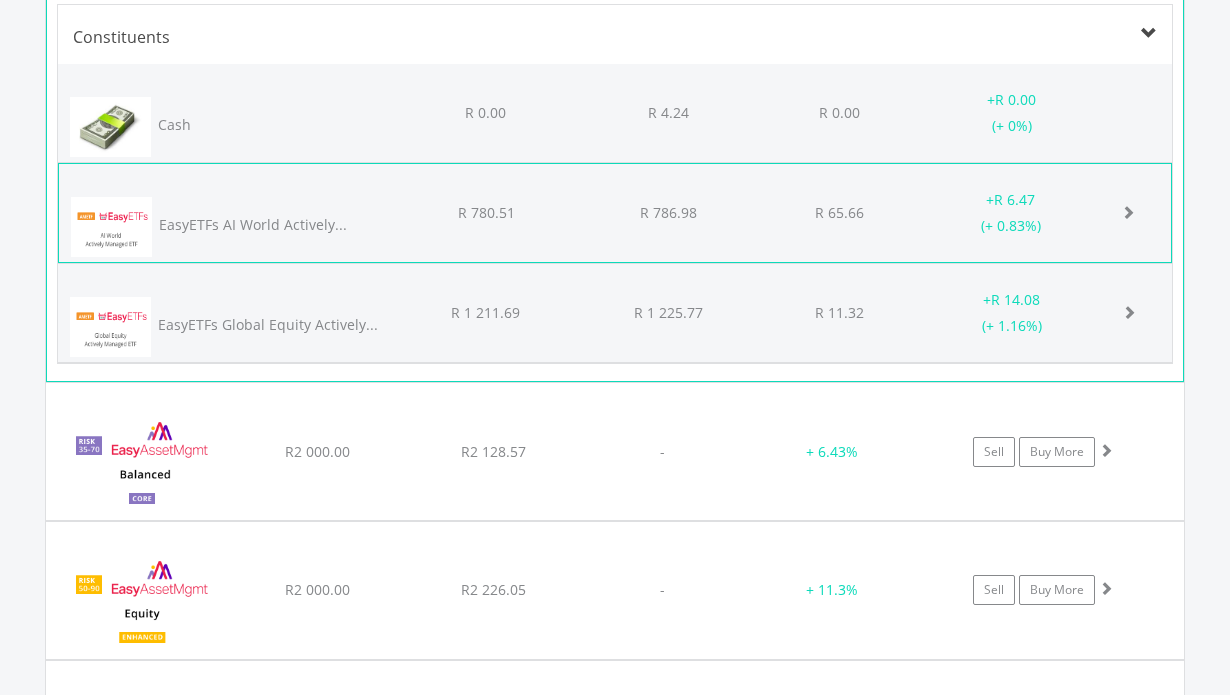 click on "﻿
EasyETFs AI World Actively...
R 780.51
R 786.98
R 65.66
+  R 6.47 (+ 0.83%)" at bounding box center (615, 113) 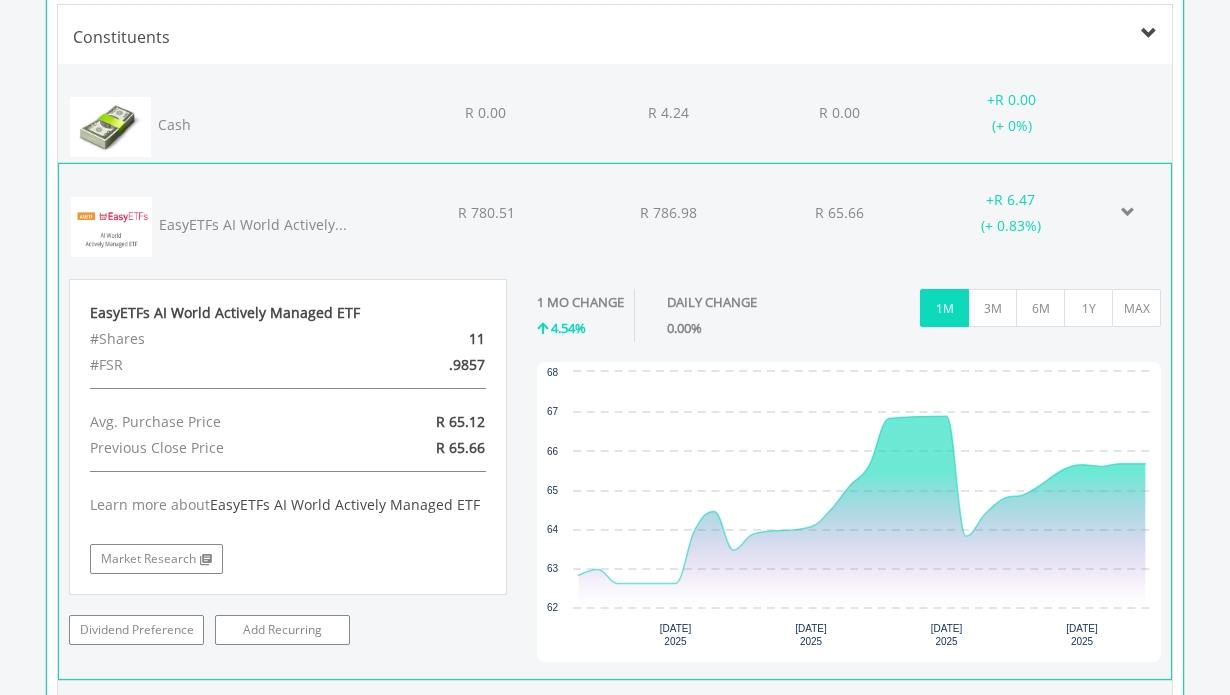 click on "﻿
EasyETFs AI World Actively...
R 780.51
R 786.98
R 65.66
+  R 6.47 (+ 0.83%)" at bounding box center (615, 113) 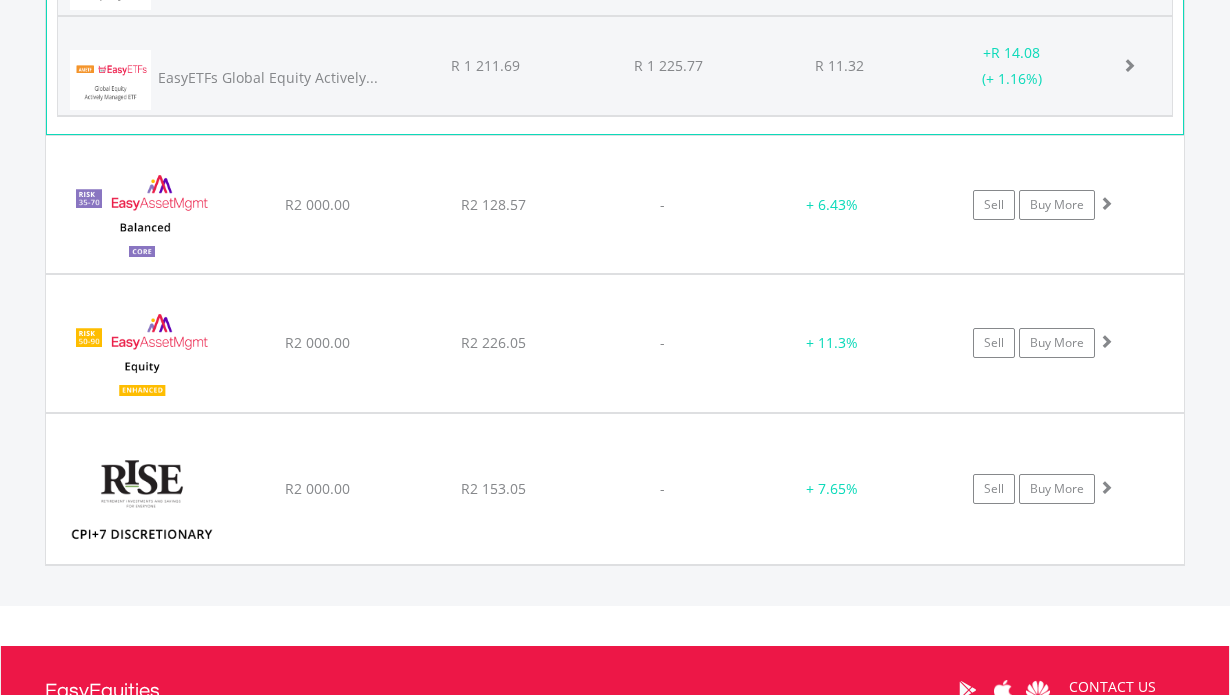 scroll, scrollTop: 4572, scrollLeft: 0, axis: vertical 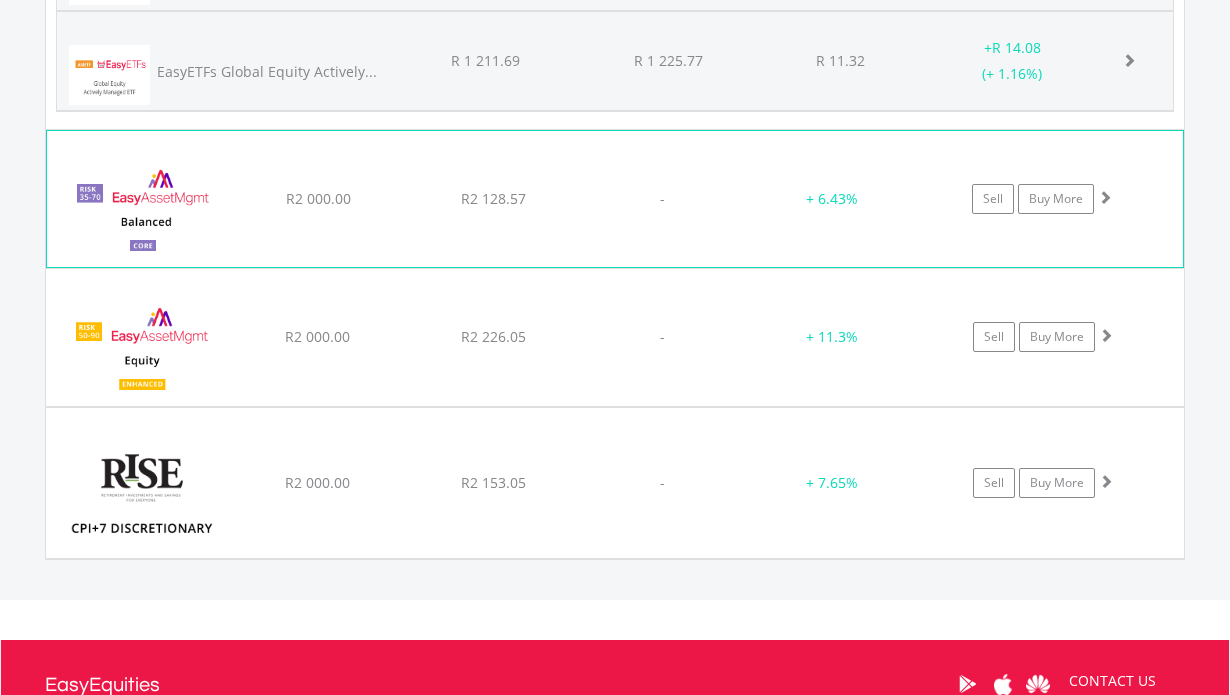 click on "﻿
EasyAssetManagement Core Balanced Bundle
R2 000.00
R2 128.57
-
+ 6.43%
Sell
Buy More" at bounding box center (615, -578) 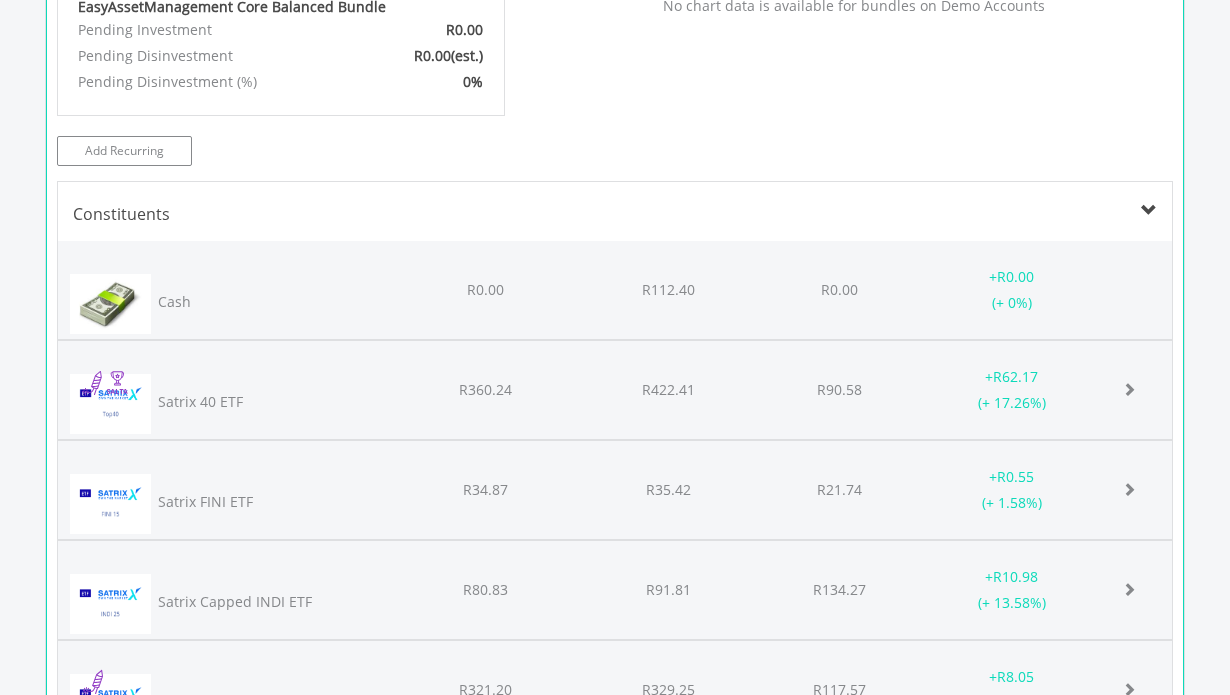 scroll, scrollTop: 4881, scrollLeft: 0, axis: vertical 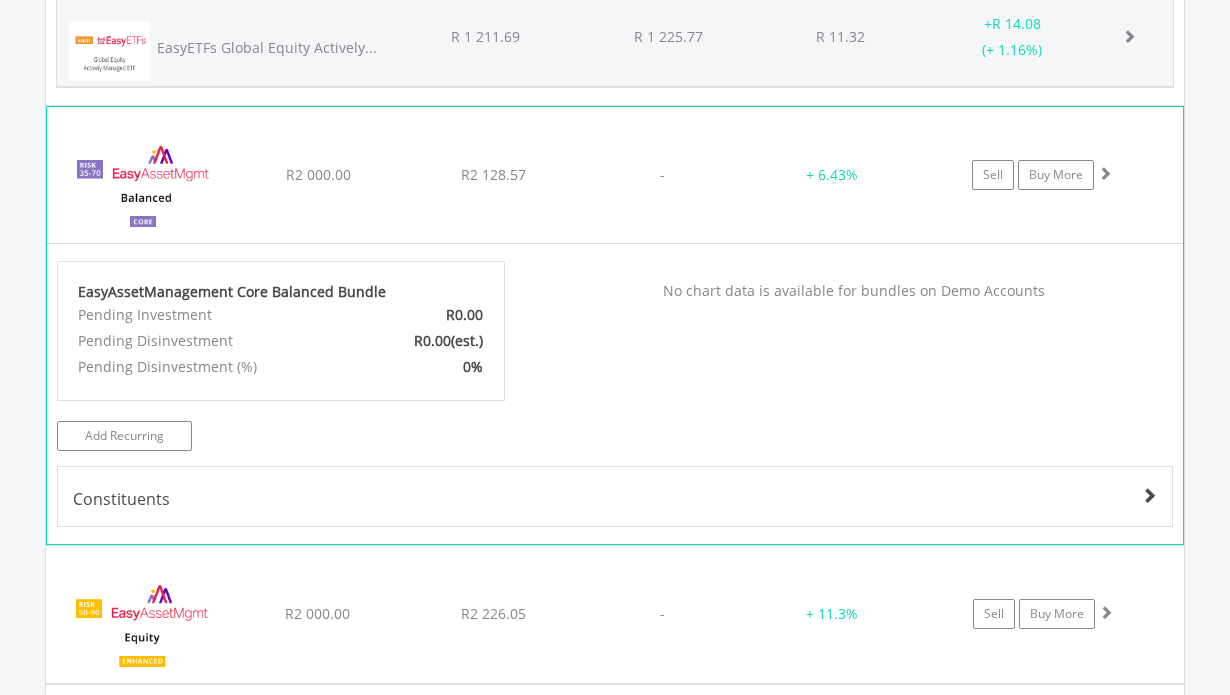 click on "﻿
EasyAssetManagement Core Balanced Bundle
R2 000.00
R2 128.57
-
+ 6.43%
Sell
Buy More" at bounding box center (615, -602) 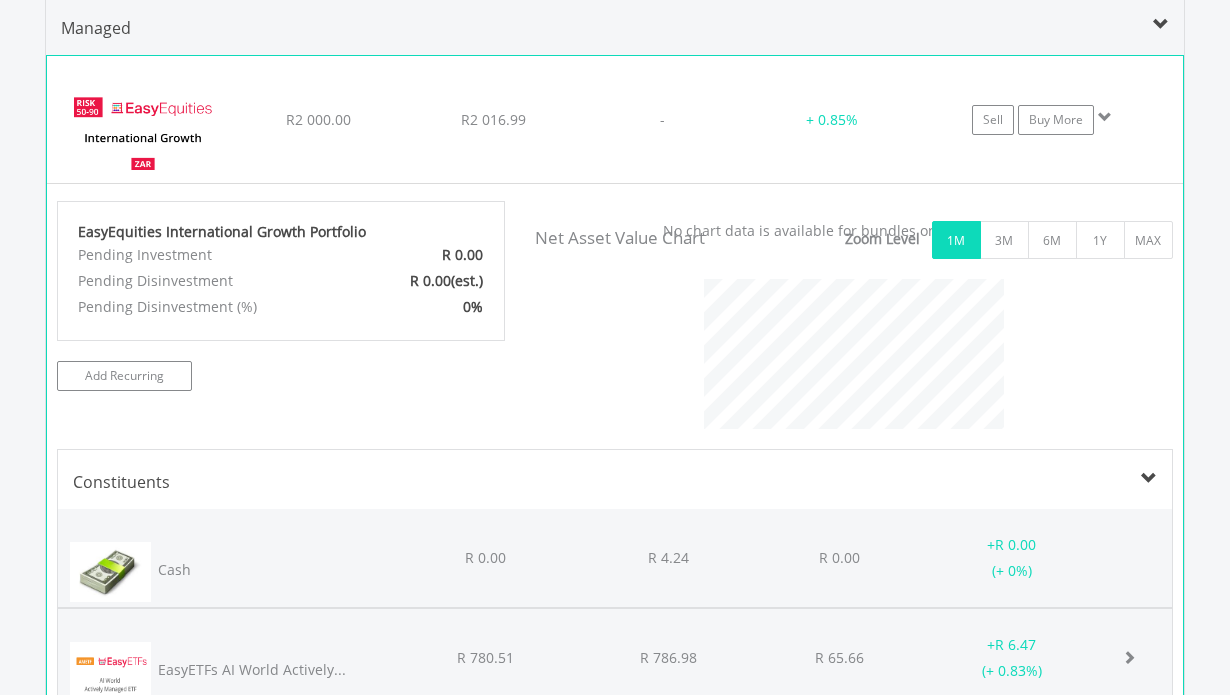 scroll, scrollTop: 3800, scrollLeft: 0, axis: vertical 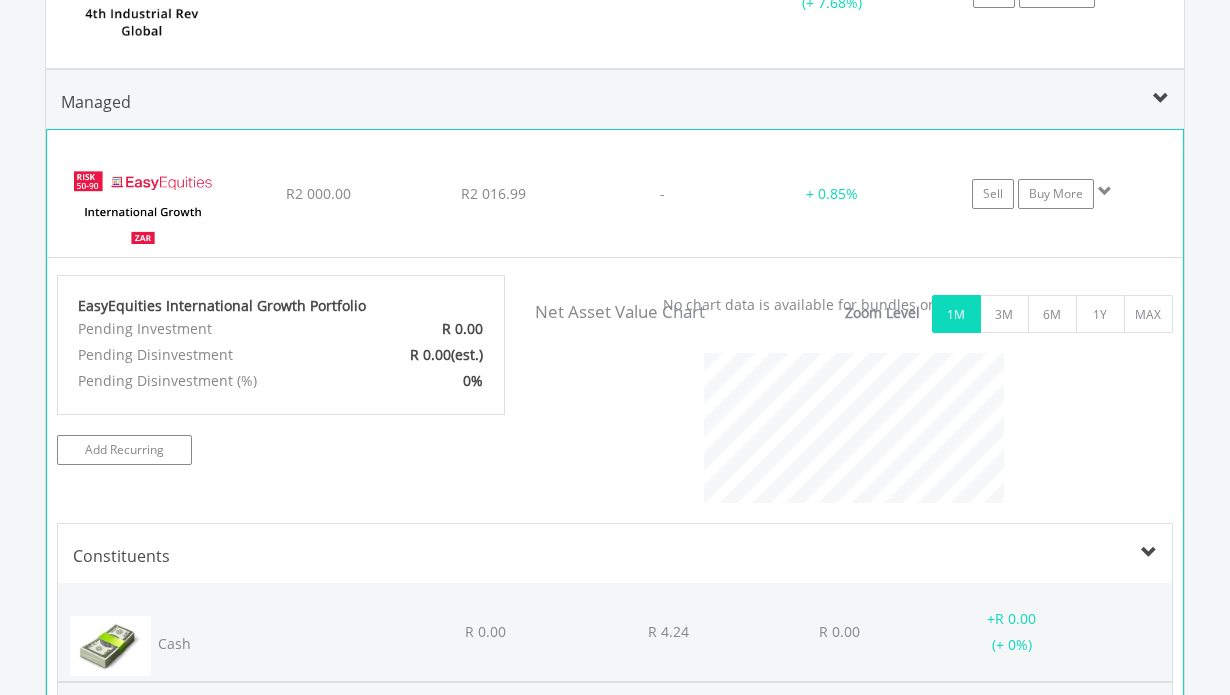 click on "Sell
Buy More" at bounding box center [1052, 194] 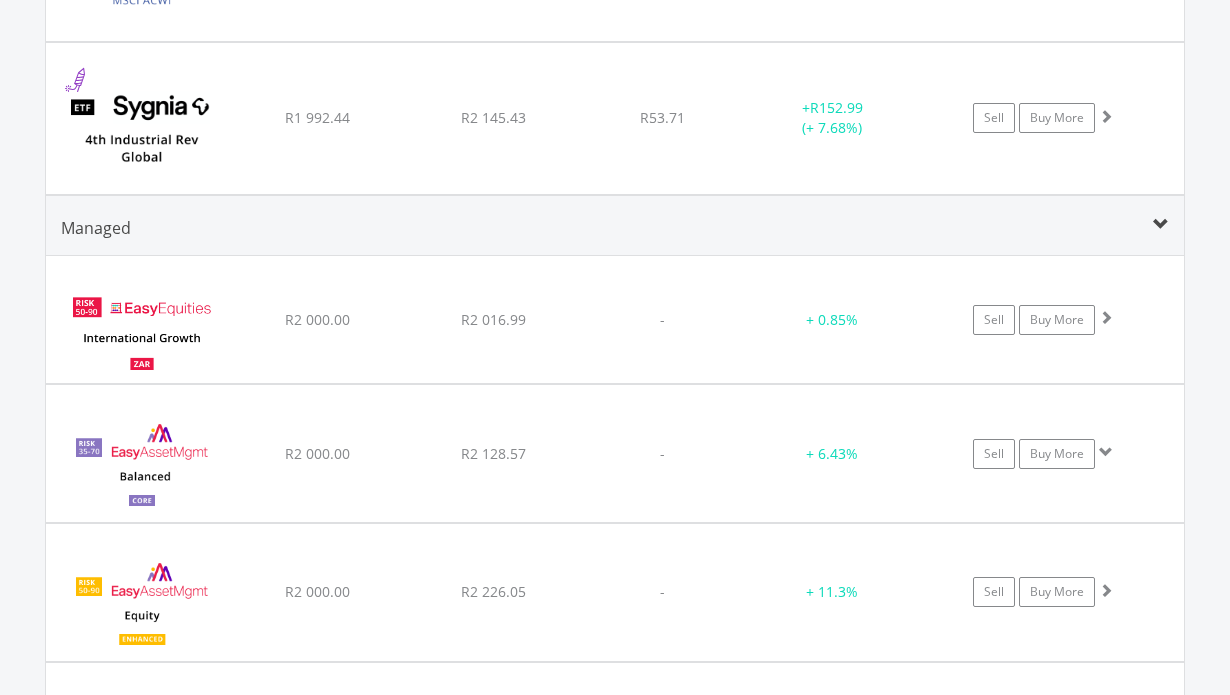 scroll, scrollTop: 3736, scrollLeft: 0, axis: vertical 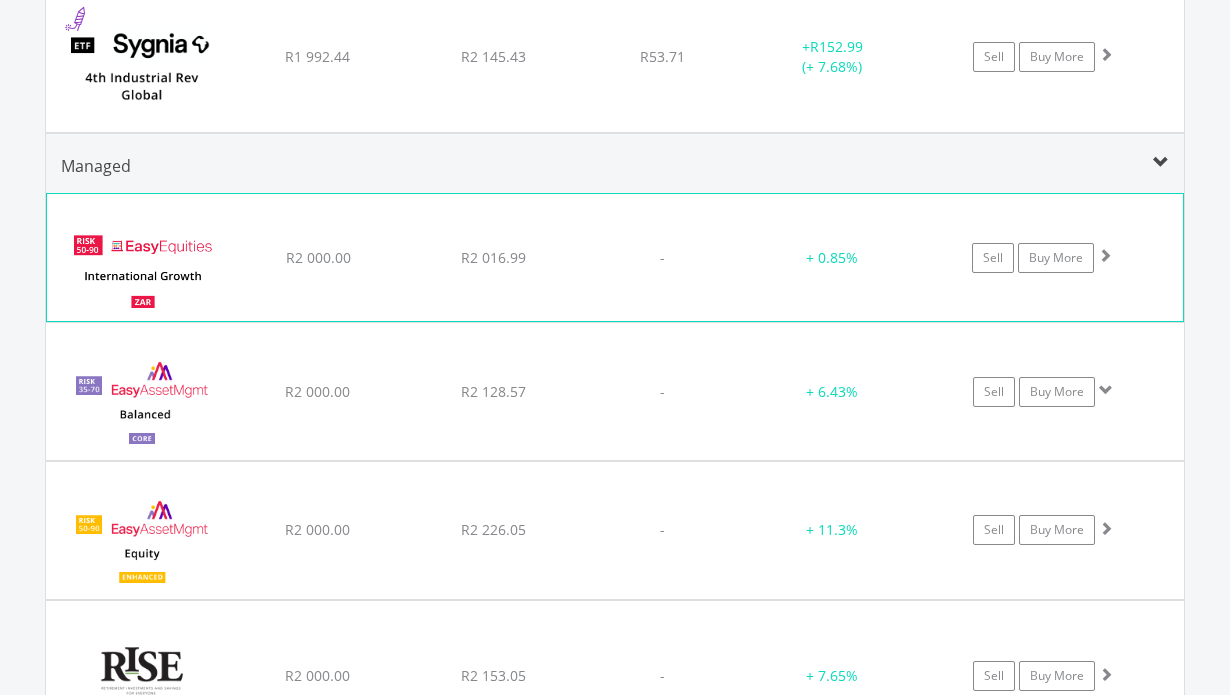 click on "Sell
Buy More" at bounding box center (1052, 258) 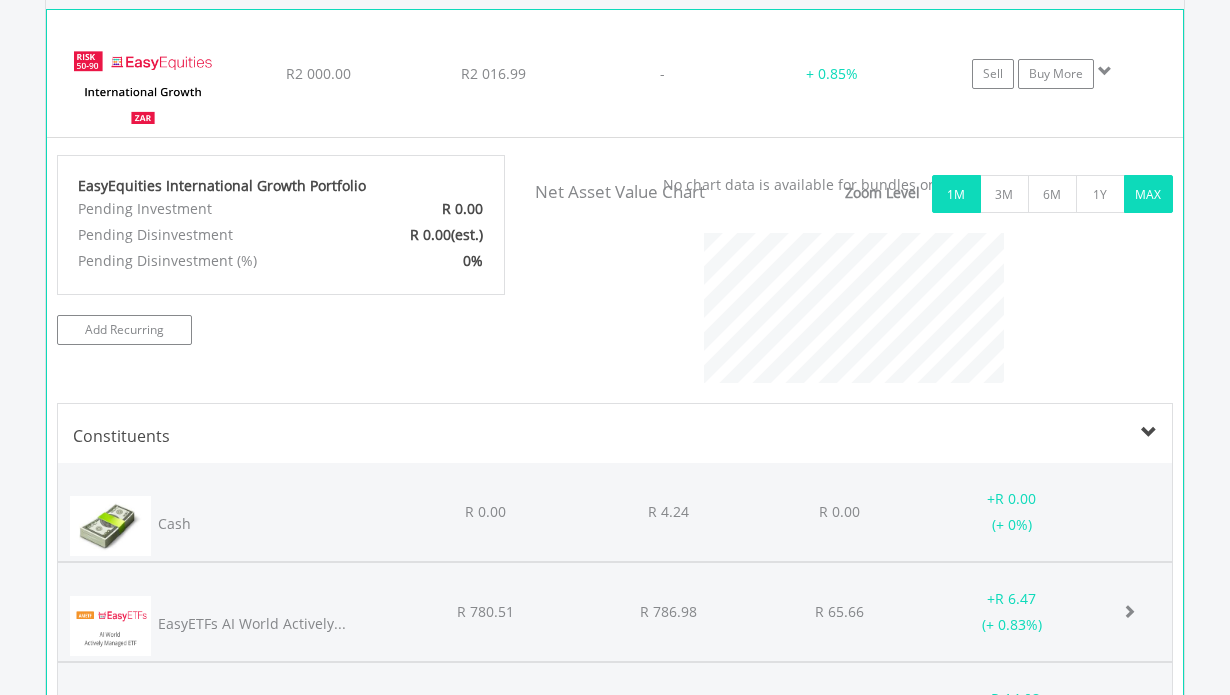 scroll, scrollTop: 3832, scrollLeft: 0, axis: vertical 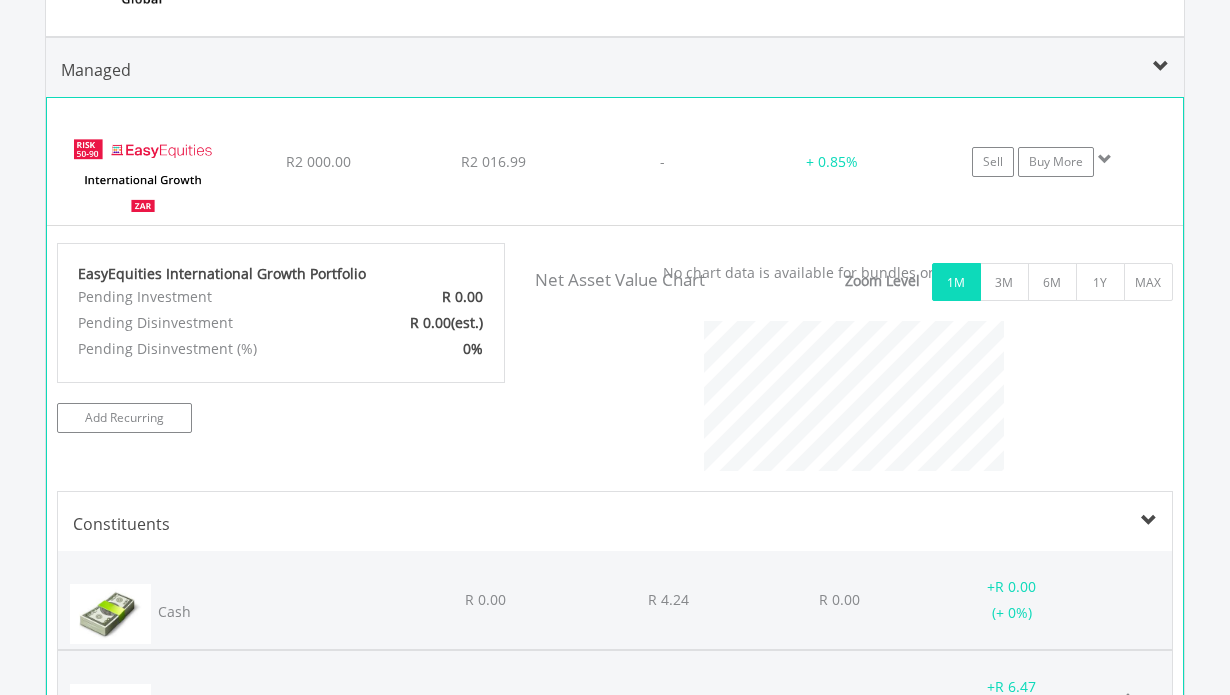 click on "Sell
Buy More" at bounding box center (1052, 162) 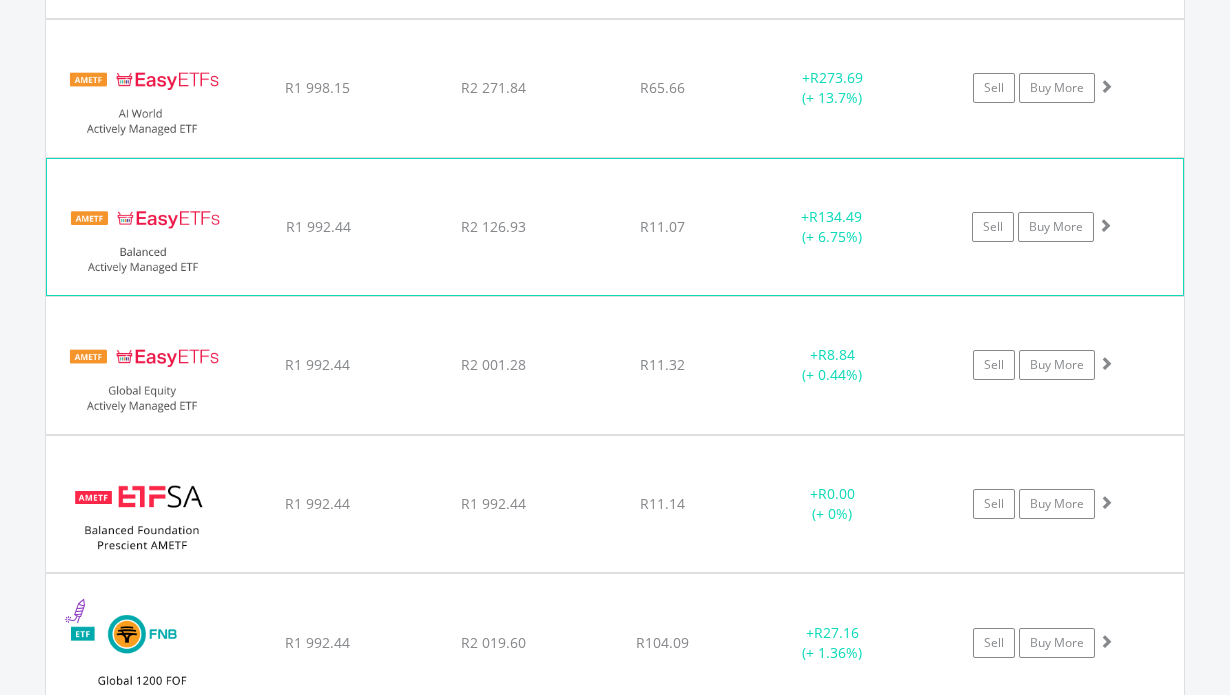 scroll, scrollTop: 2588, scrollLeft: 0, axis: vertical 